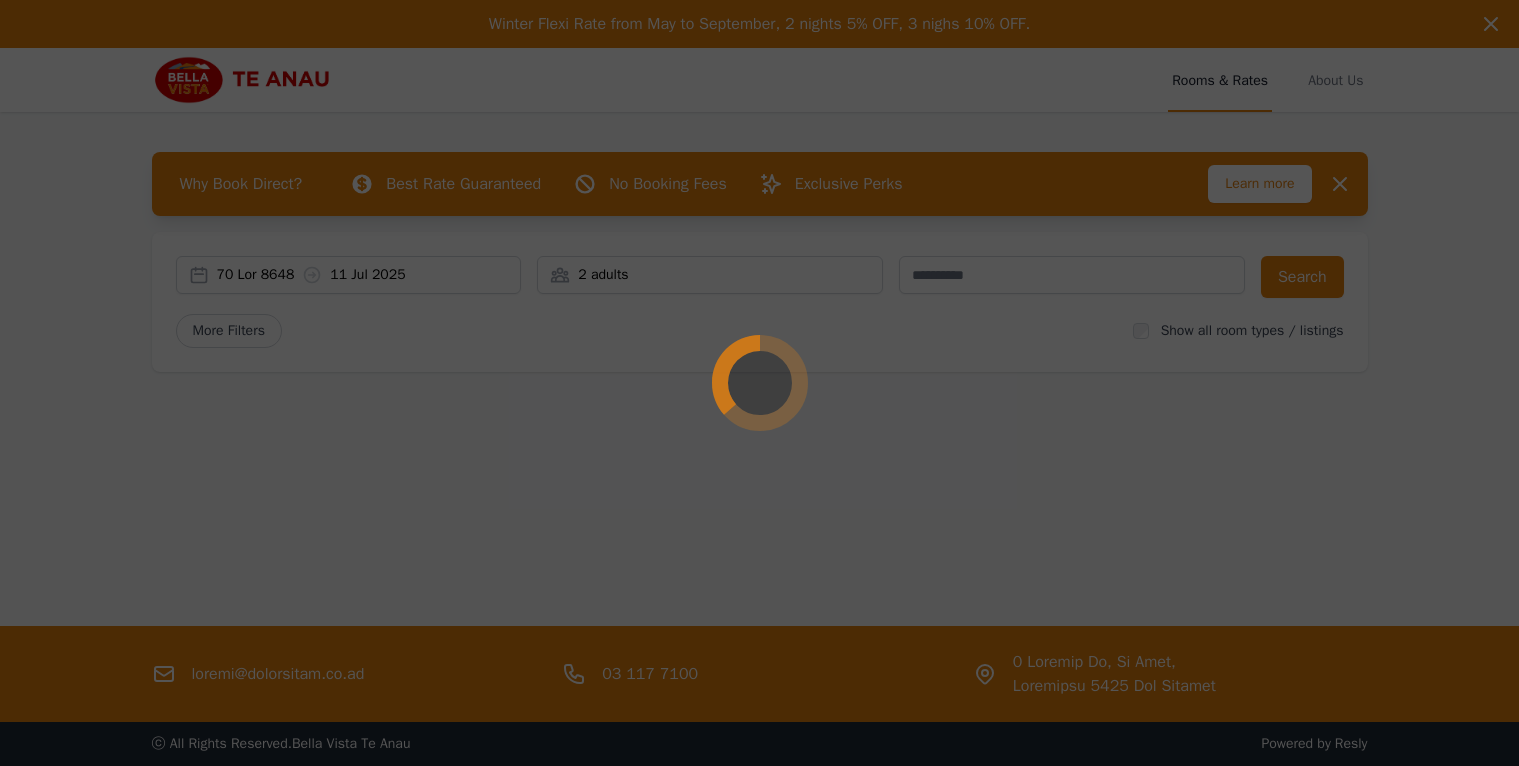 scroll, scrollTop: 0, scrollLeft: 0, axis: both 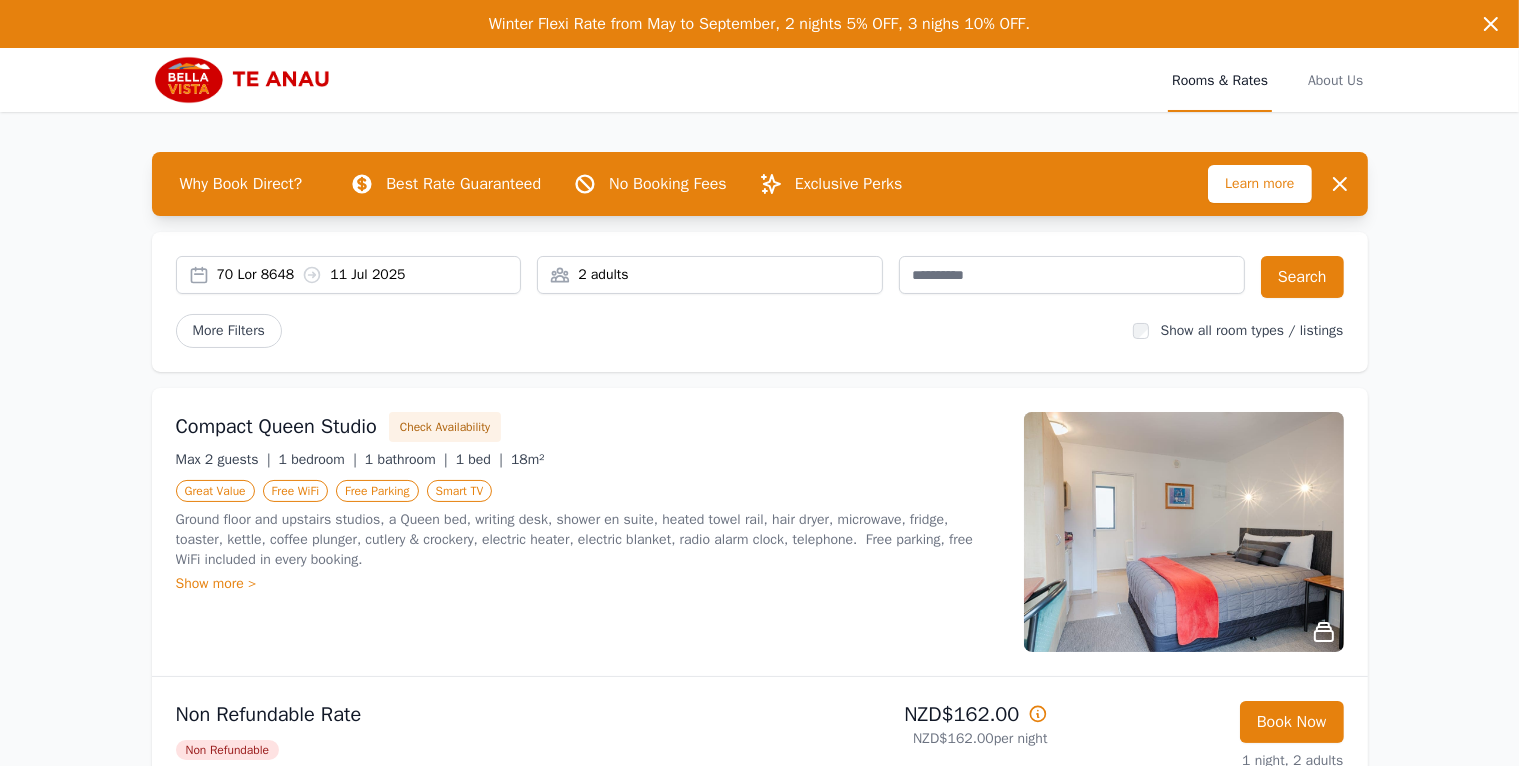 click on "44 Lor 8790 39 Ips 4885" at bounding box center (369, 275) 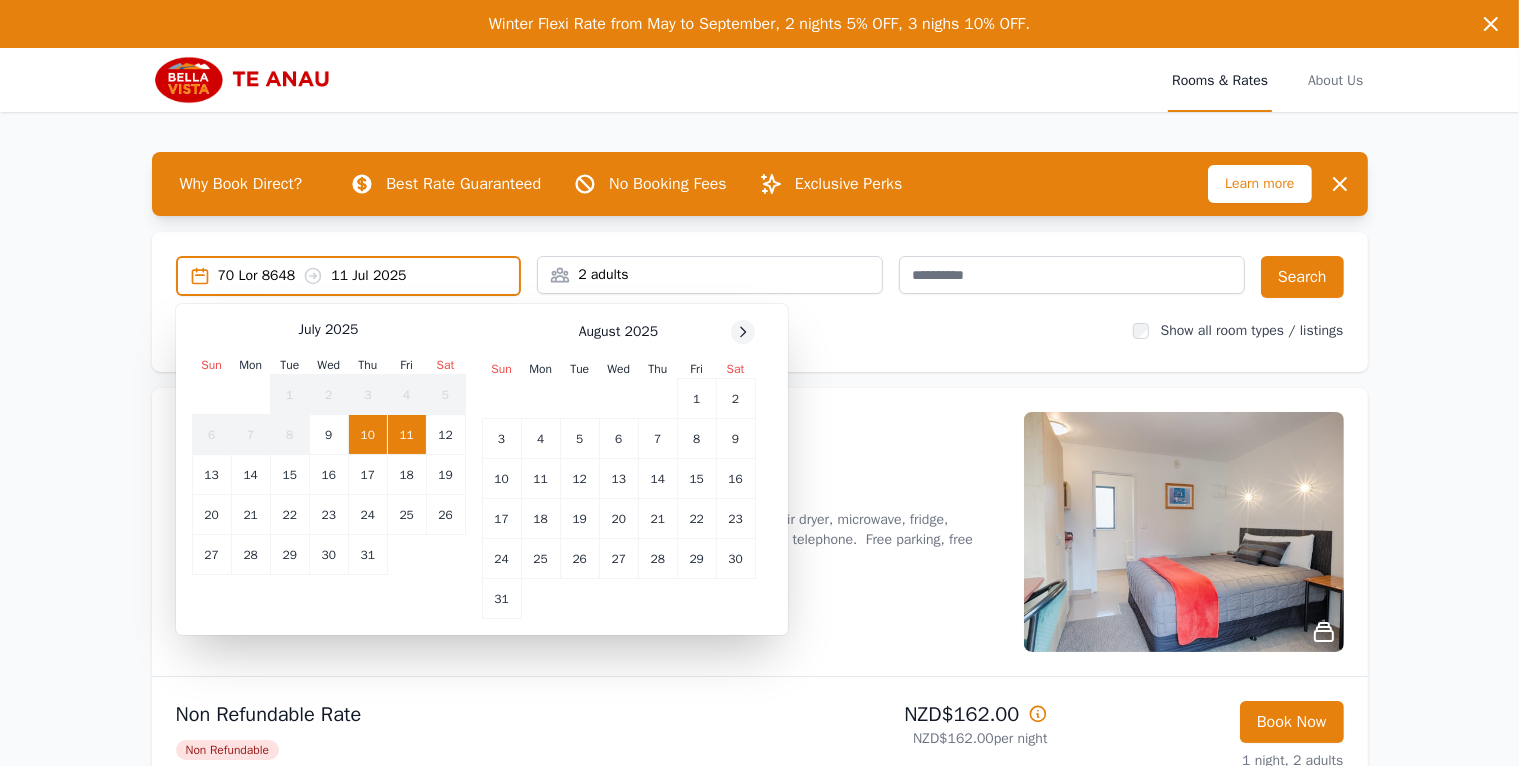 click at bounding box center (743, 332) 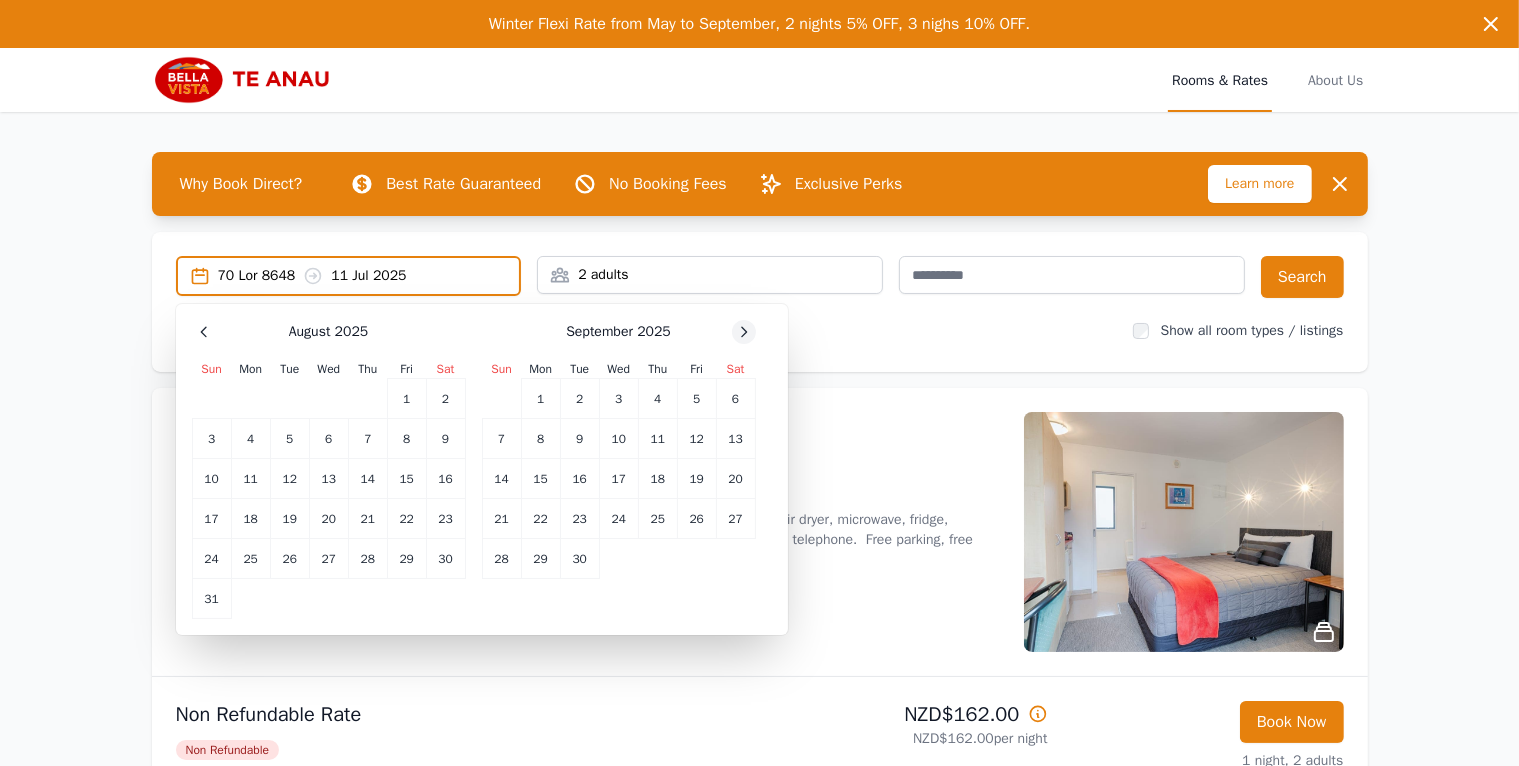 click at bounding box center (204, 332) 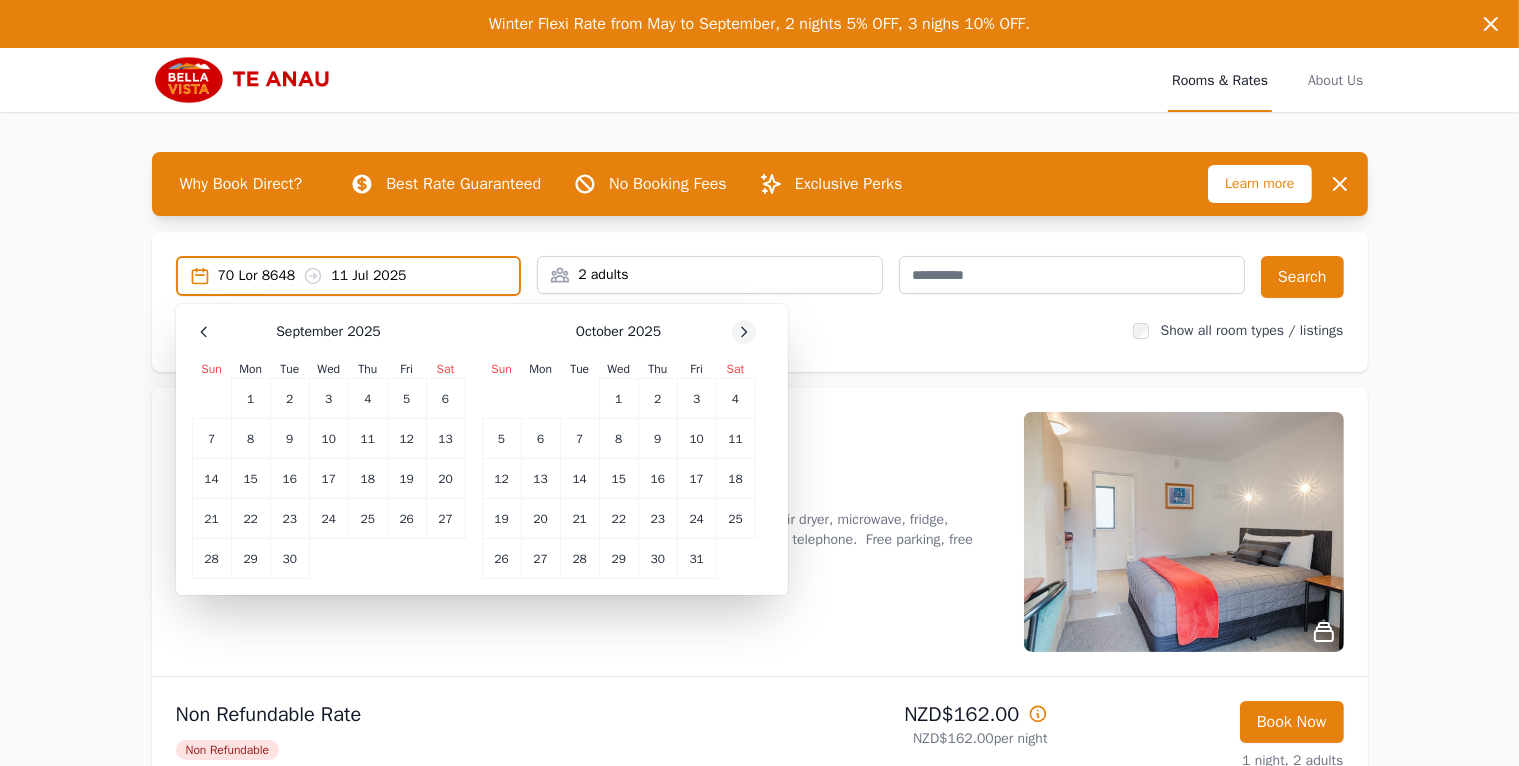 click at bounding box center (204, 332) 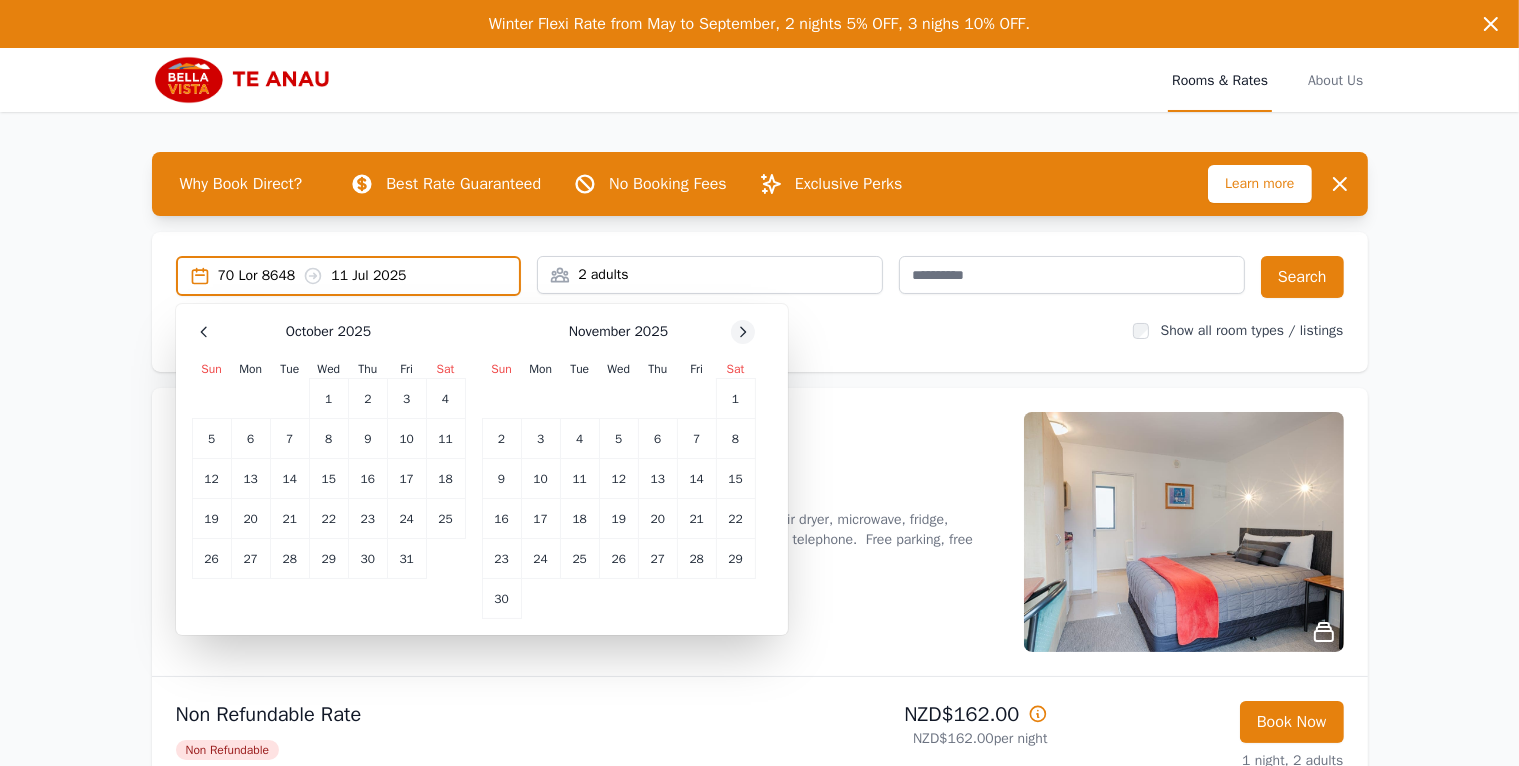 click at bounding box center (204, 332) 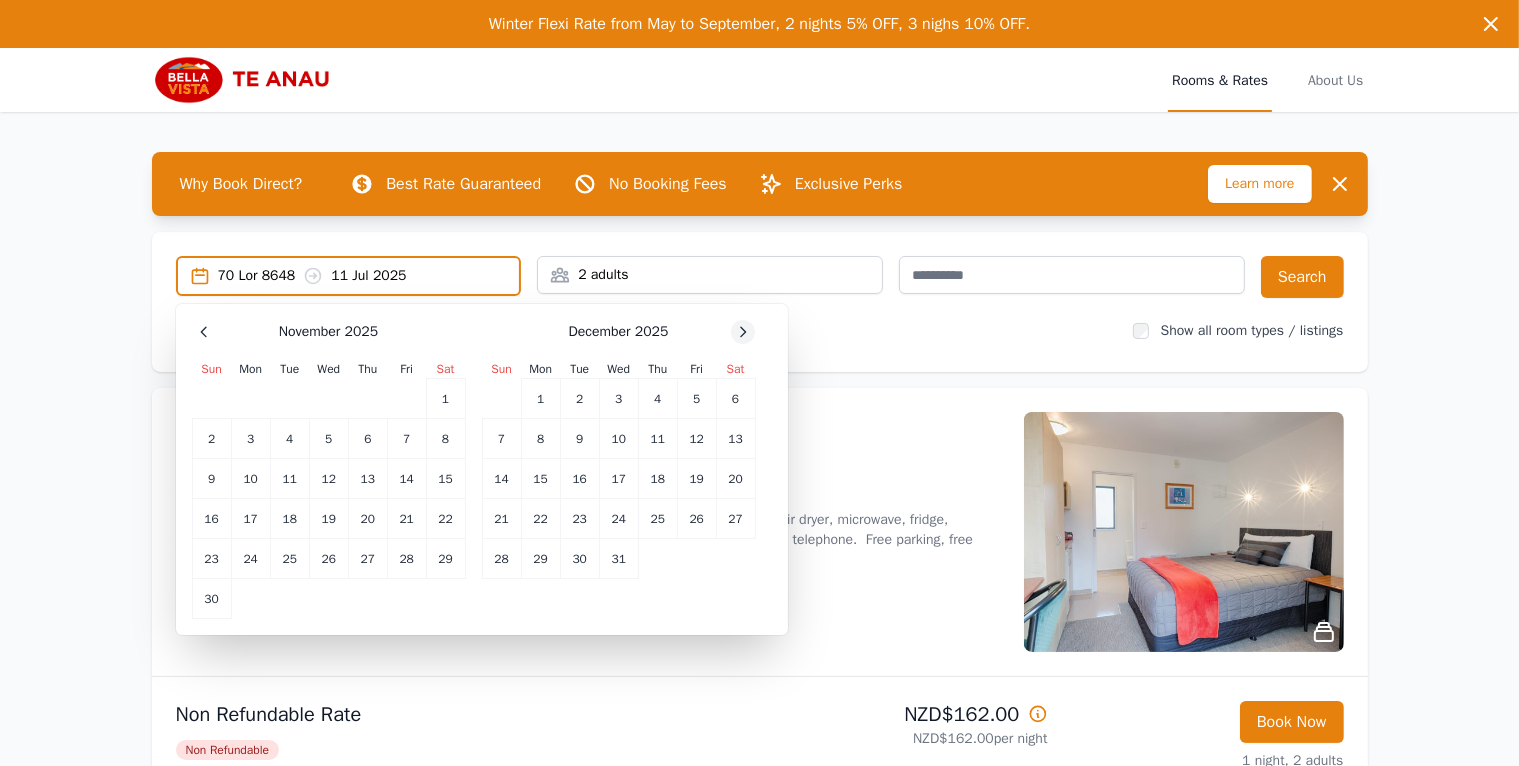 click at bounding box center [204, 332] 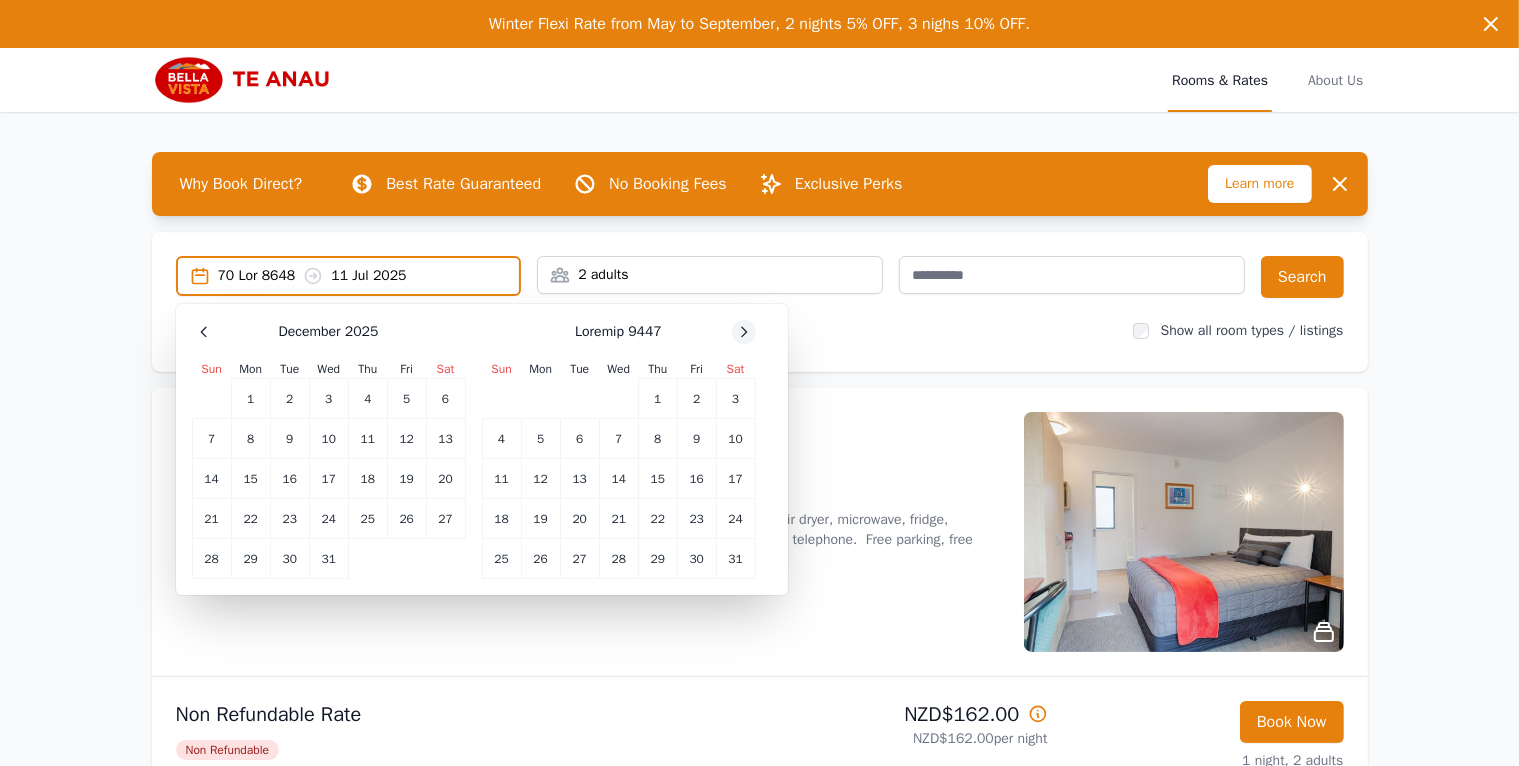 click at bounding box center [204, 332] 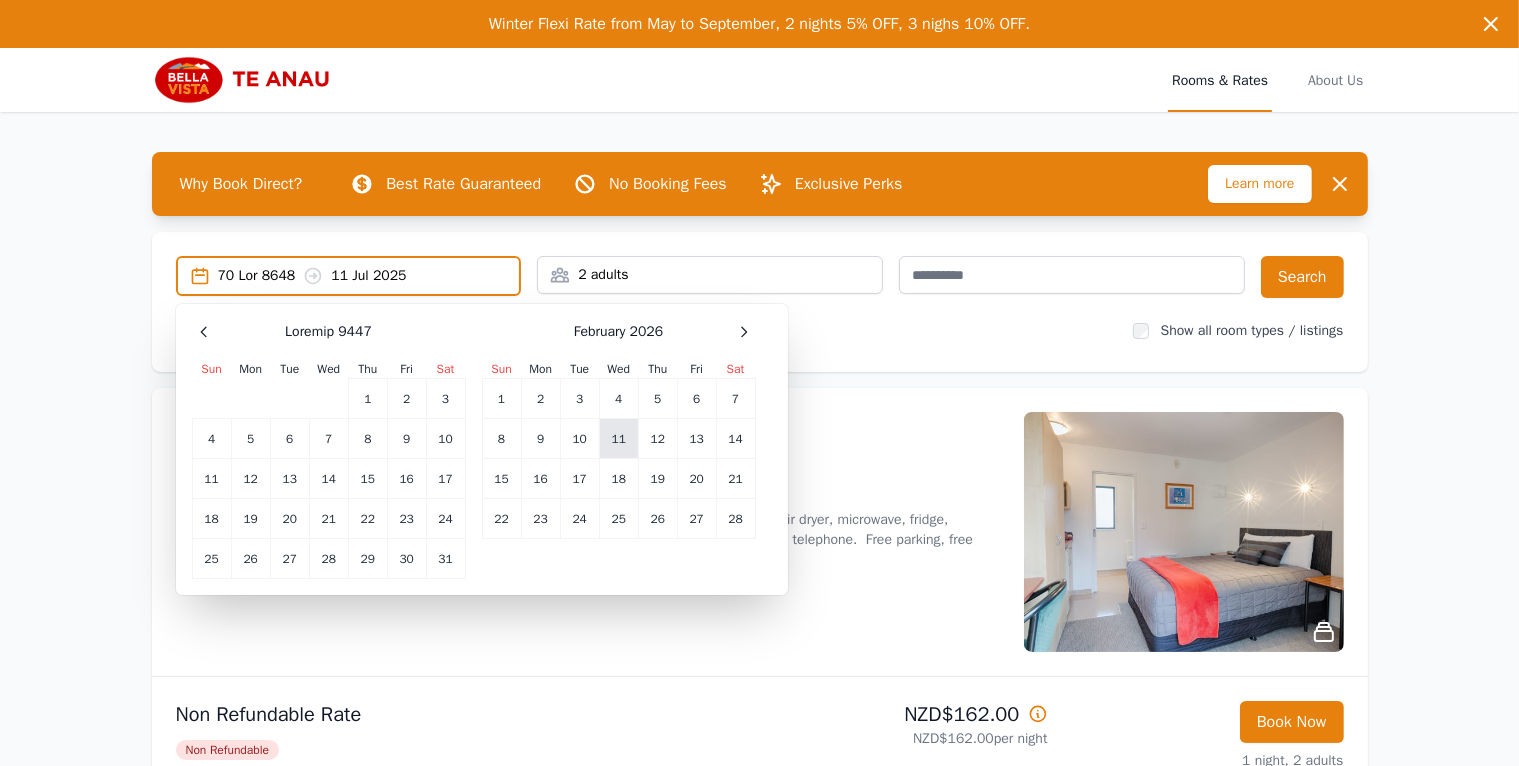 click on "11" at bounding box center [328, 439] 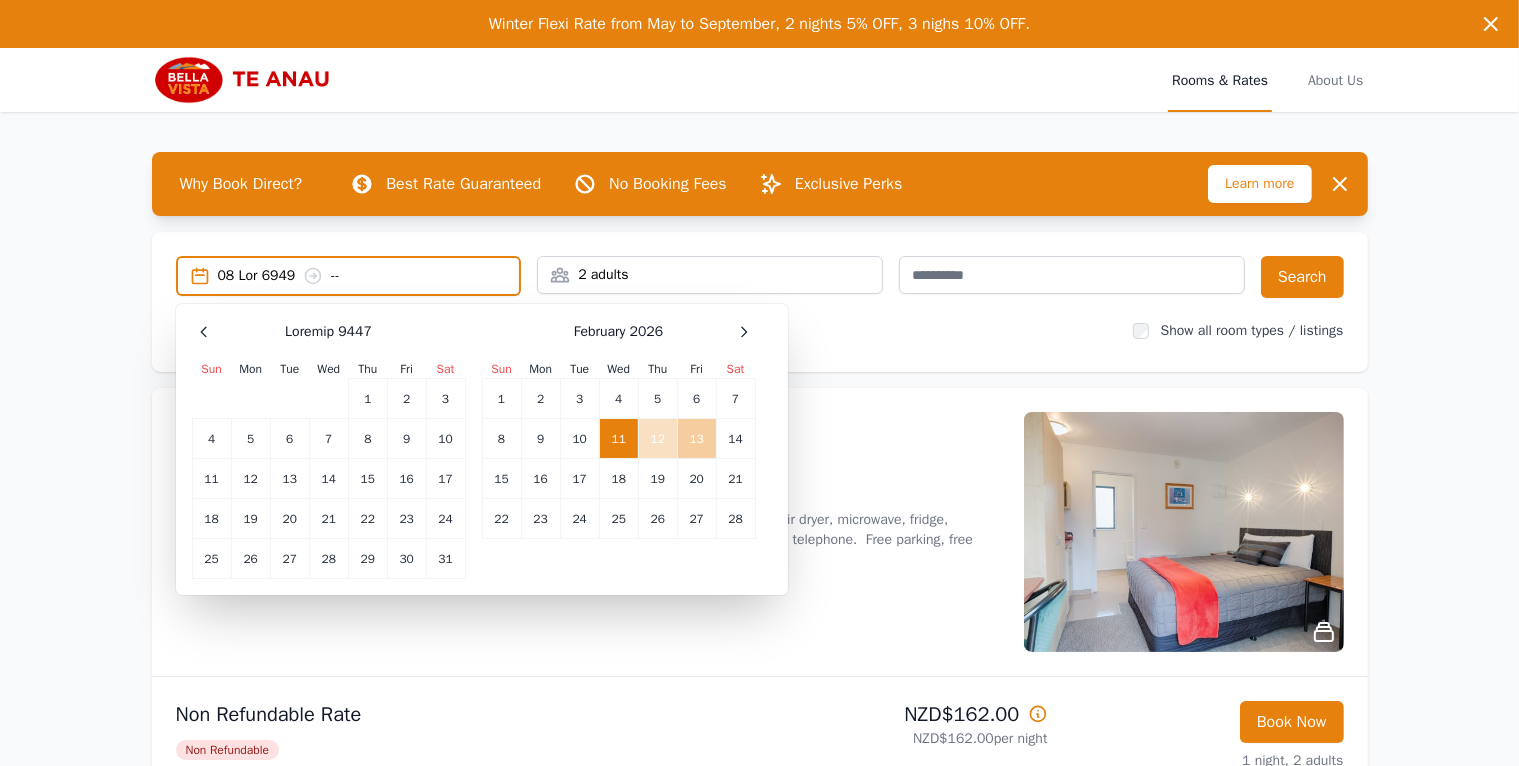 click on "13" at bounding box center [696, 439] 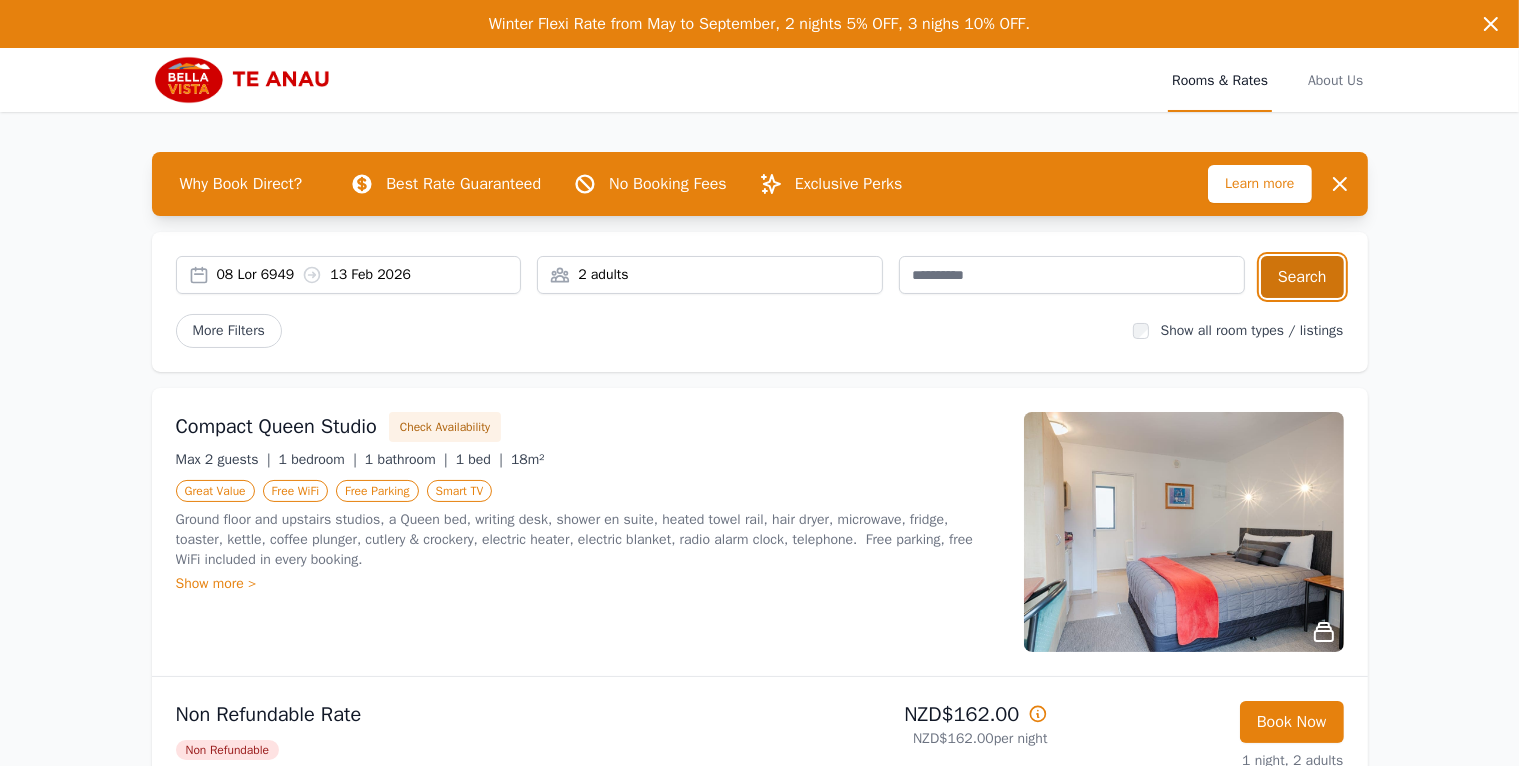 click on "Search" at bounding box center (1302, 277) 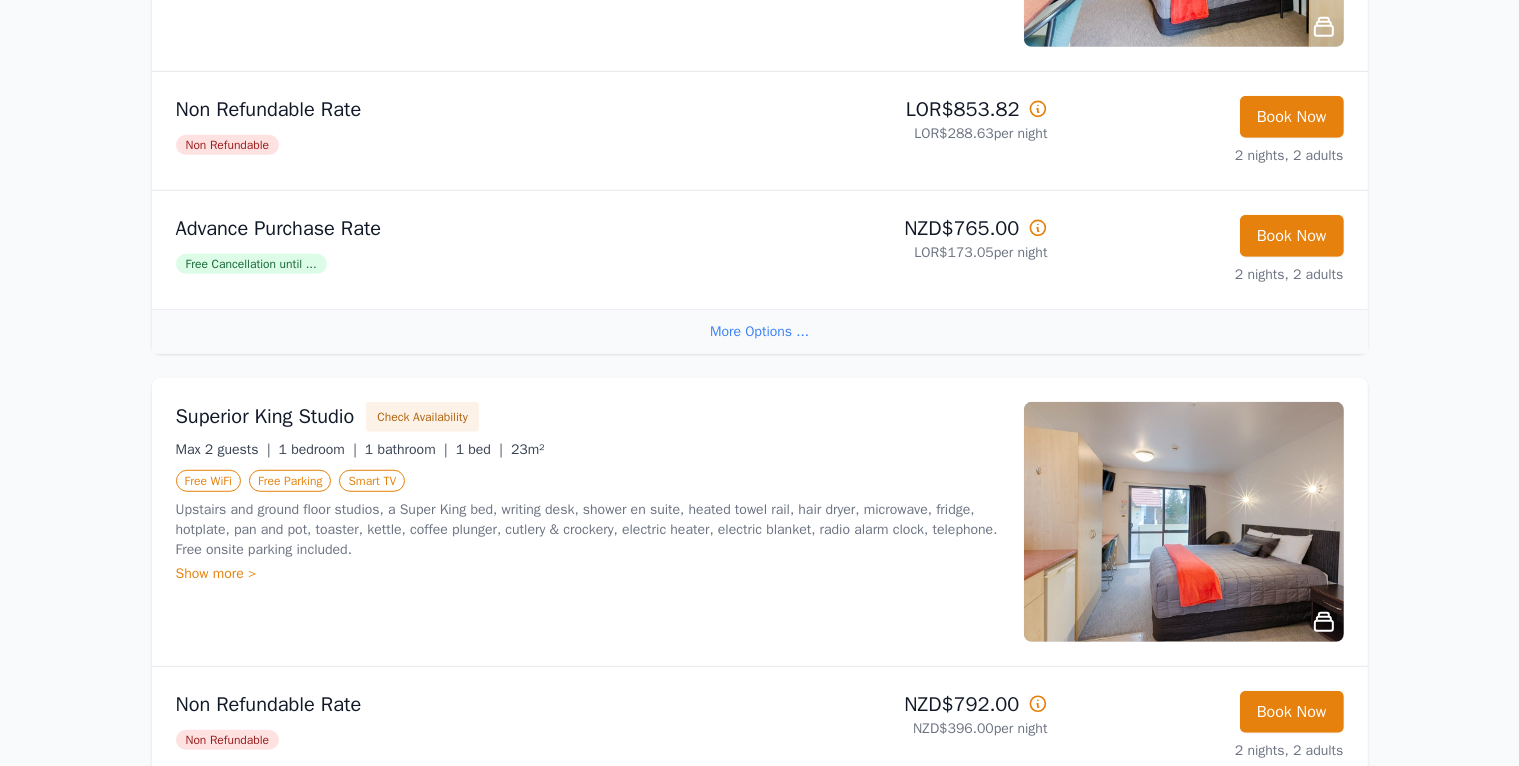 scroll, scrollTop: 1400, scrollLeft: 0, axis: vertical 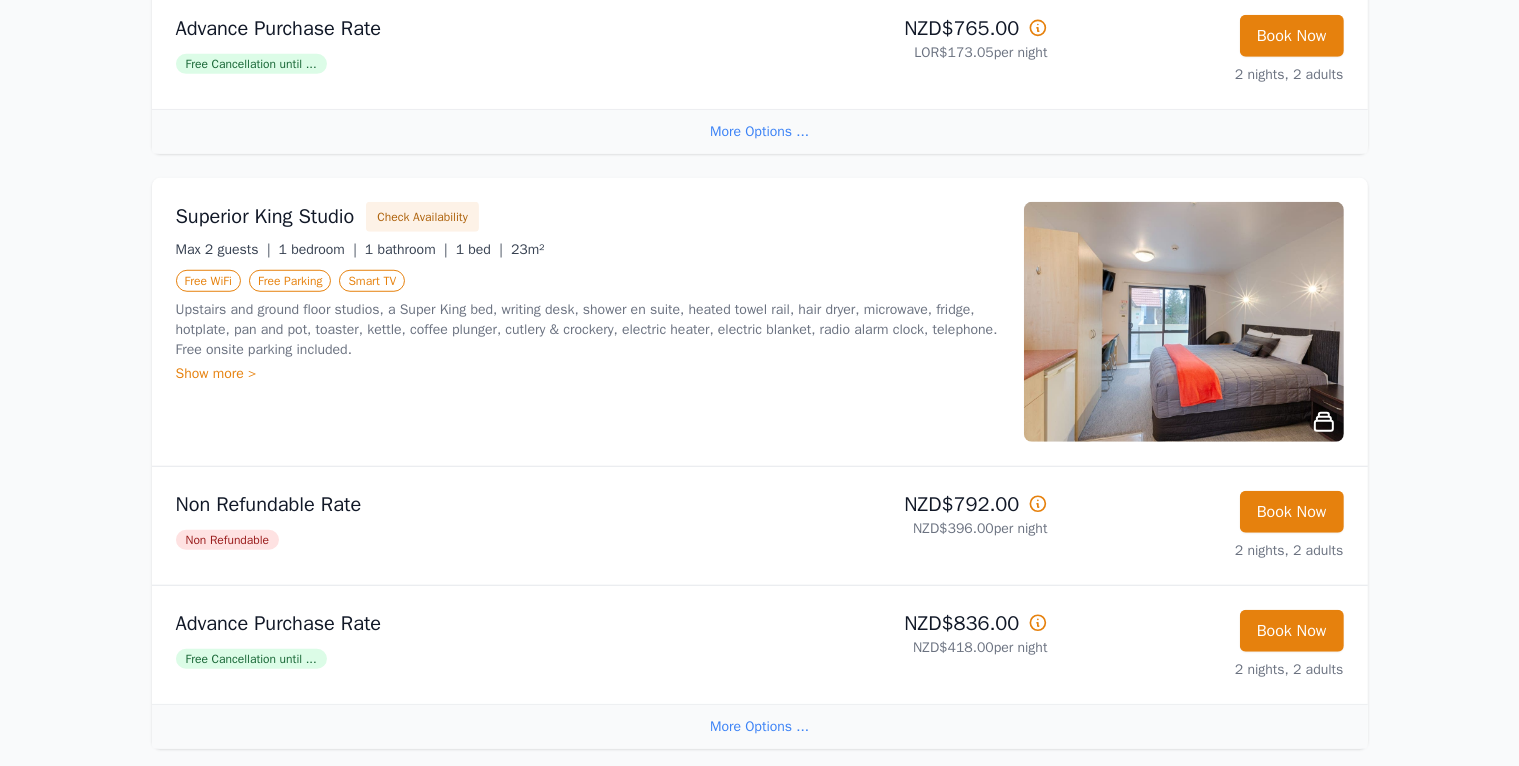 click on "Free Cancellation until ..." at bounding box center [251, 659] 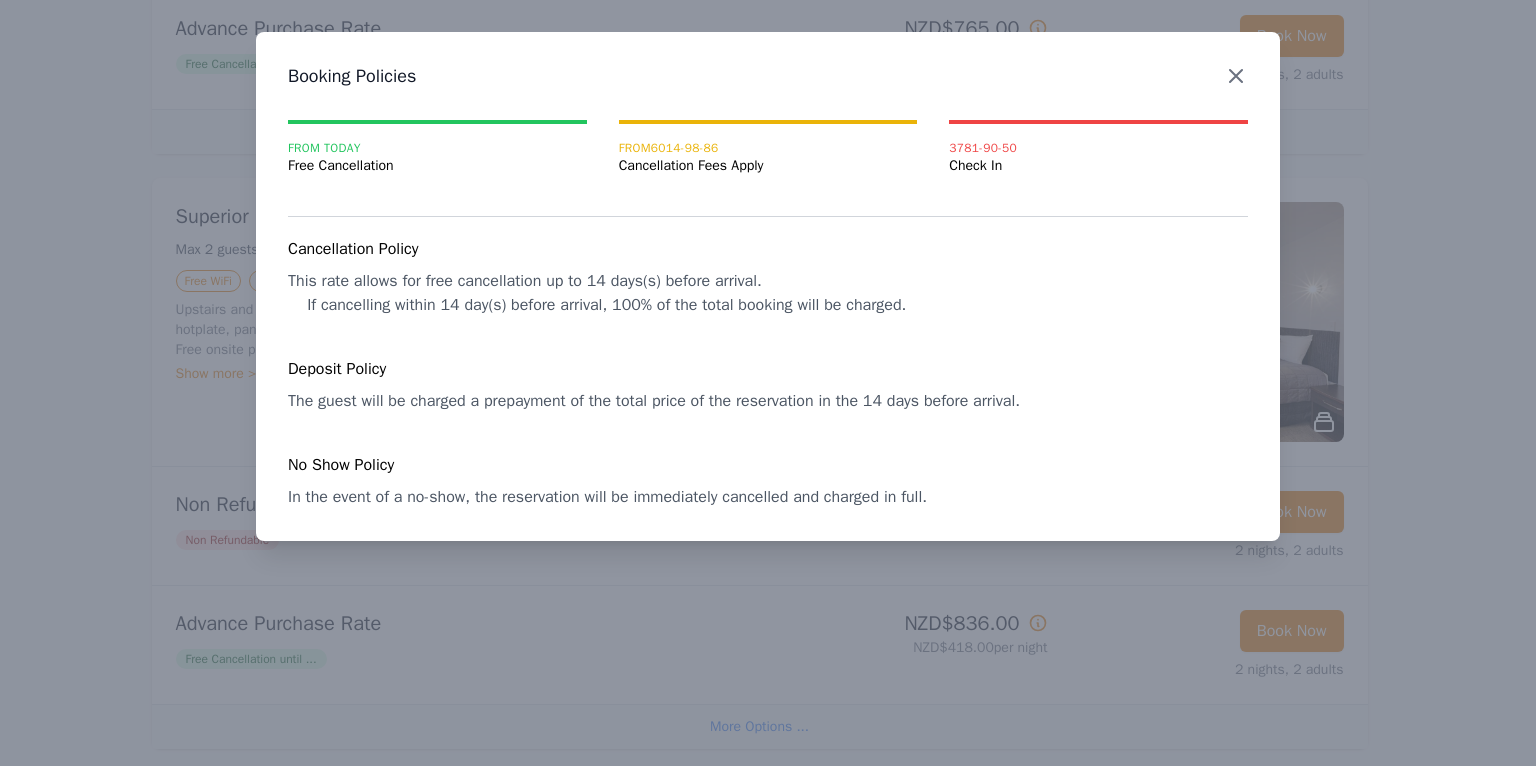 click at bounding box center [1236, 76] 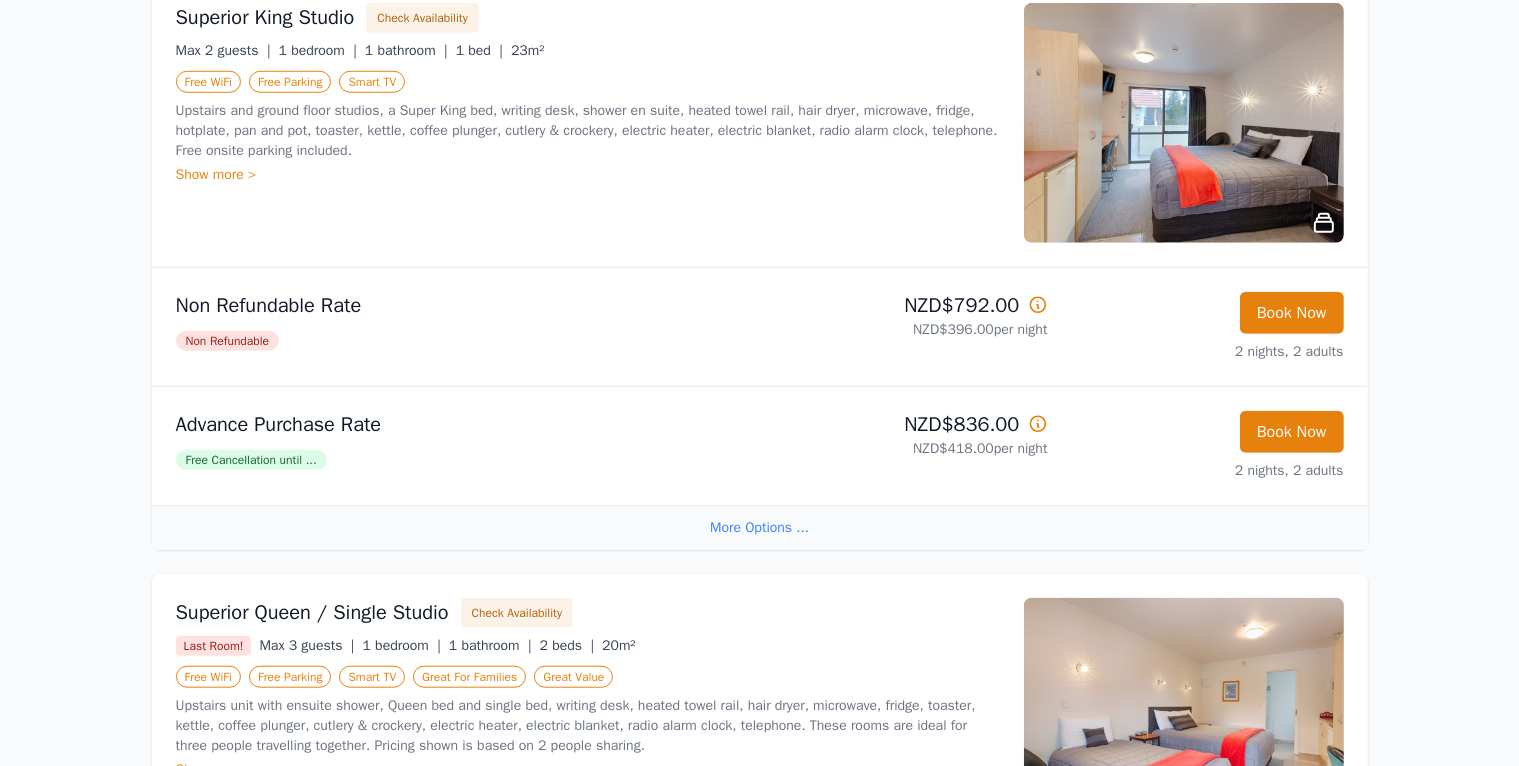 scroll, scrollTop: 1600, scrollLeft: 0, axis: vertical 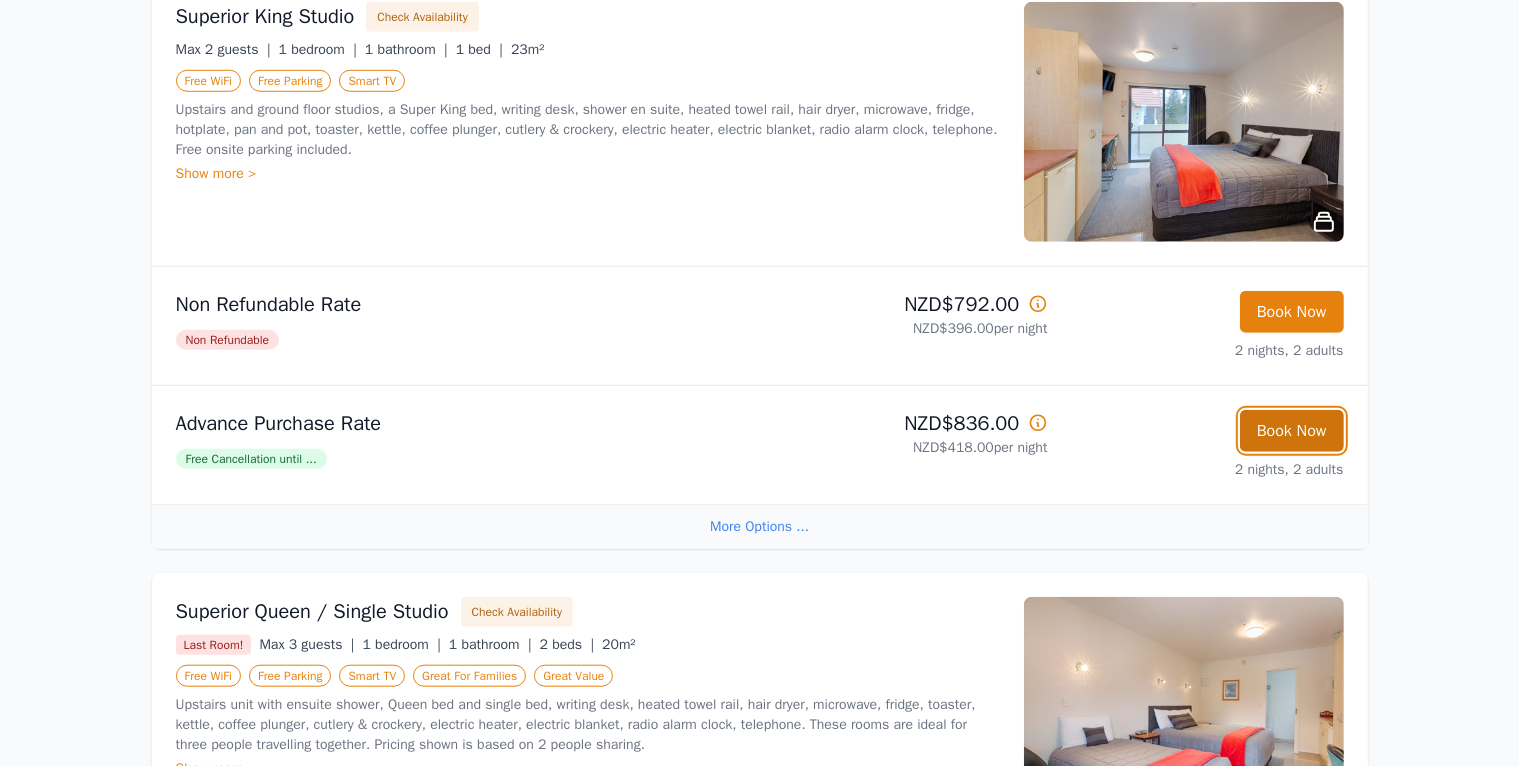 click on "Book Now" at bounding box center [1292, 312] 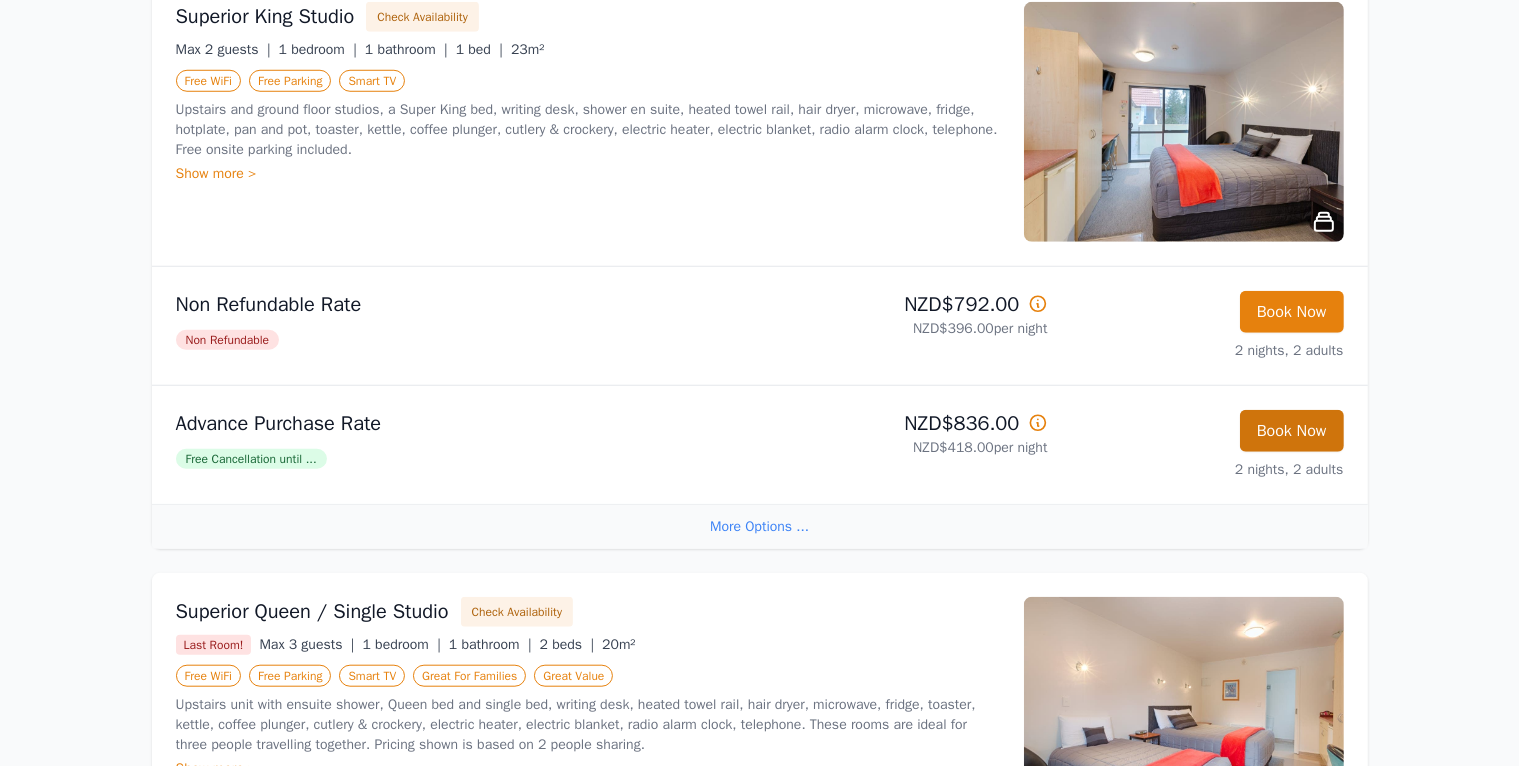 scroll, scrollTop: 96, scrollLeft: 0, axis: vertical 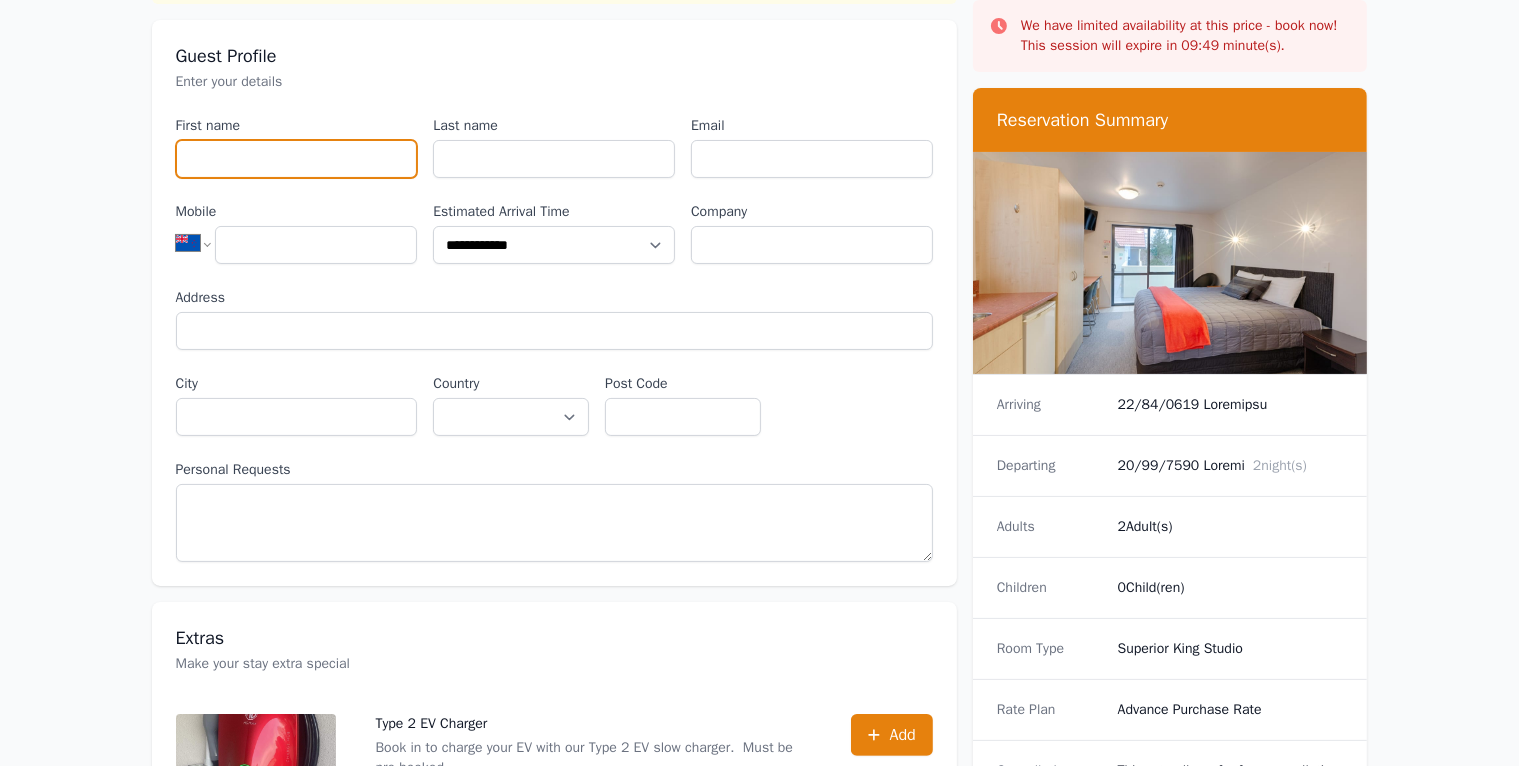 click on "First name" at bounding box center (297, 159) 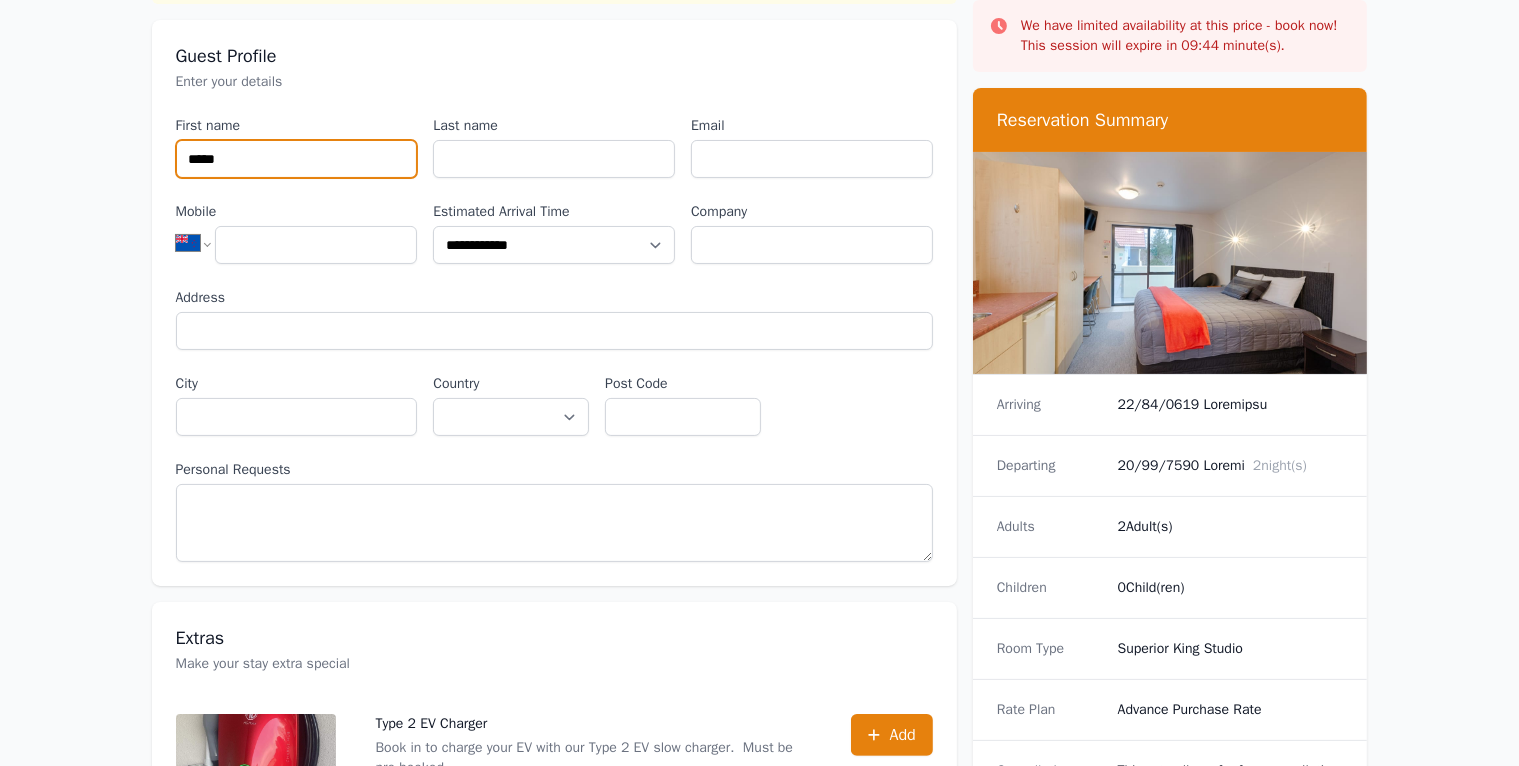 type on "*****" 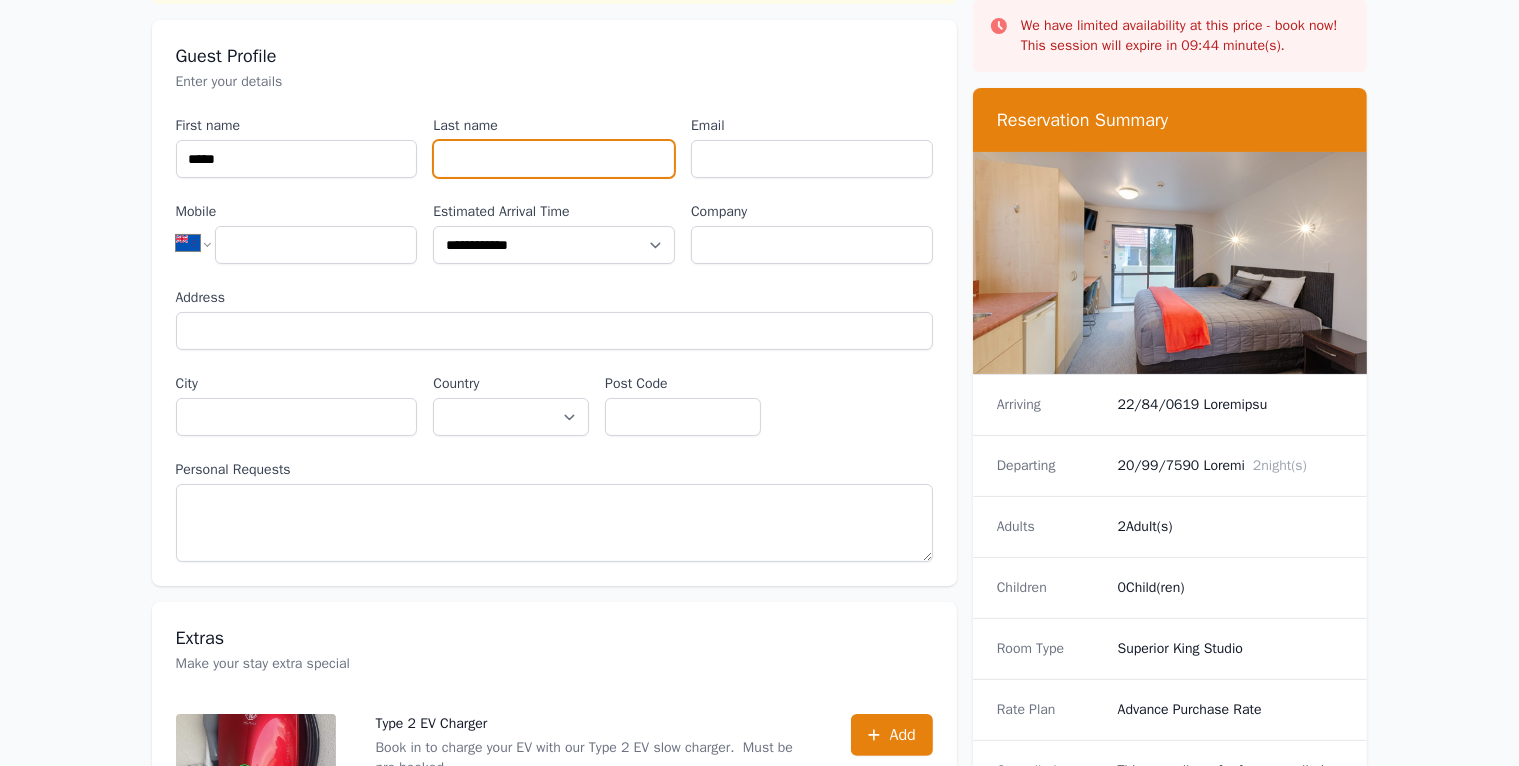 click on "Last name" at bounding box center [554, 159] 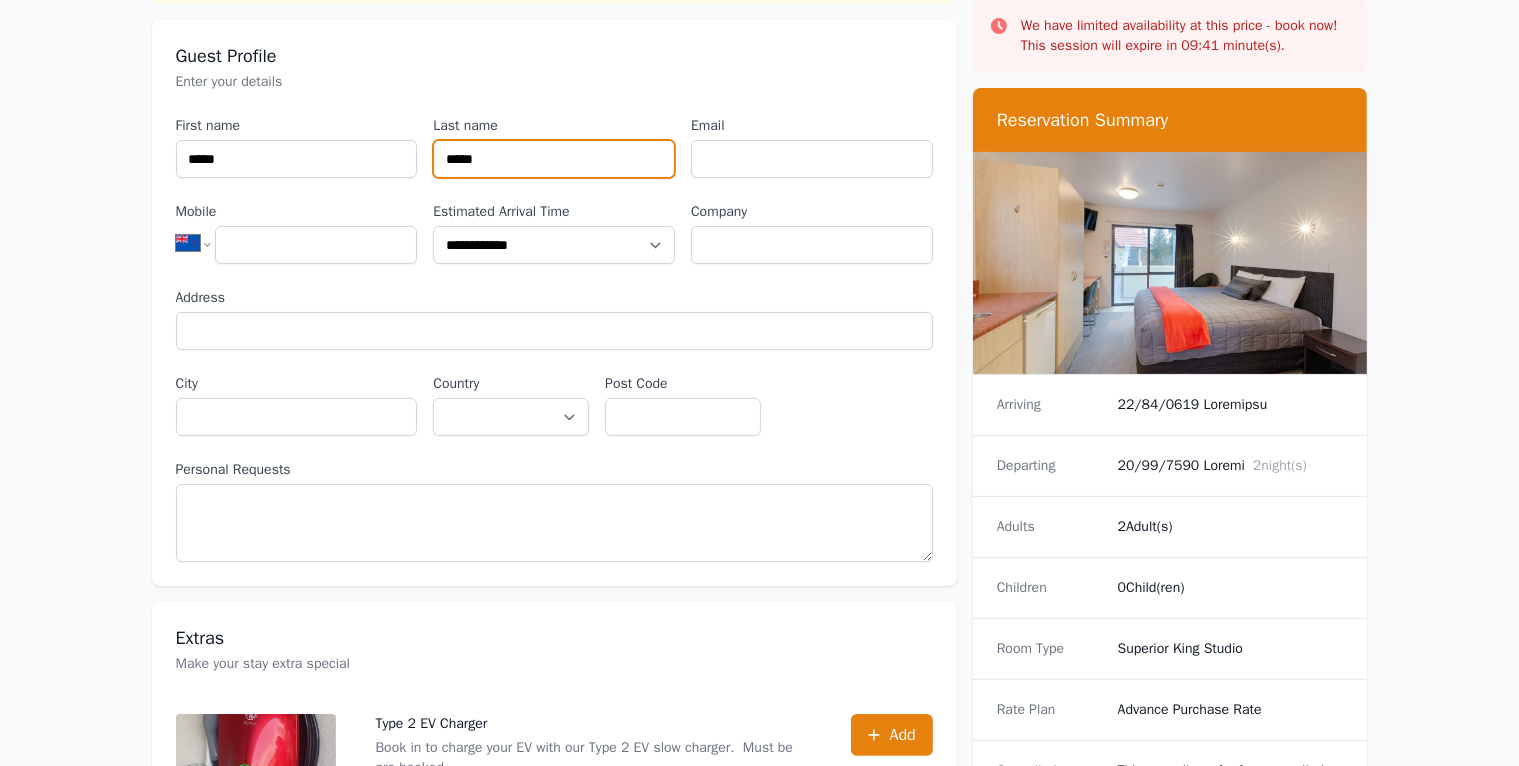 type on "*****" 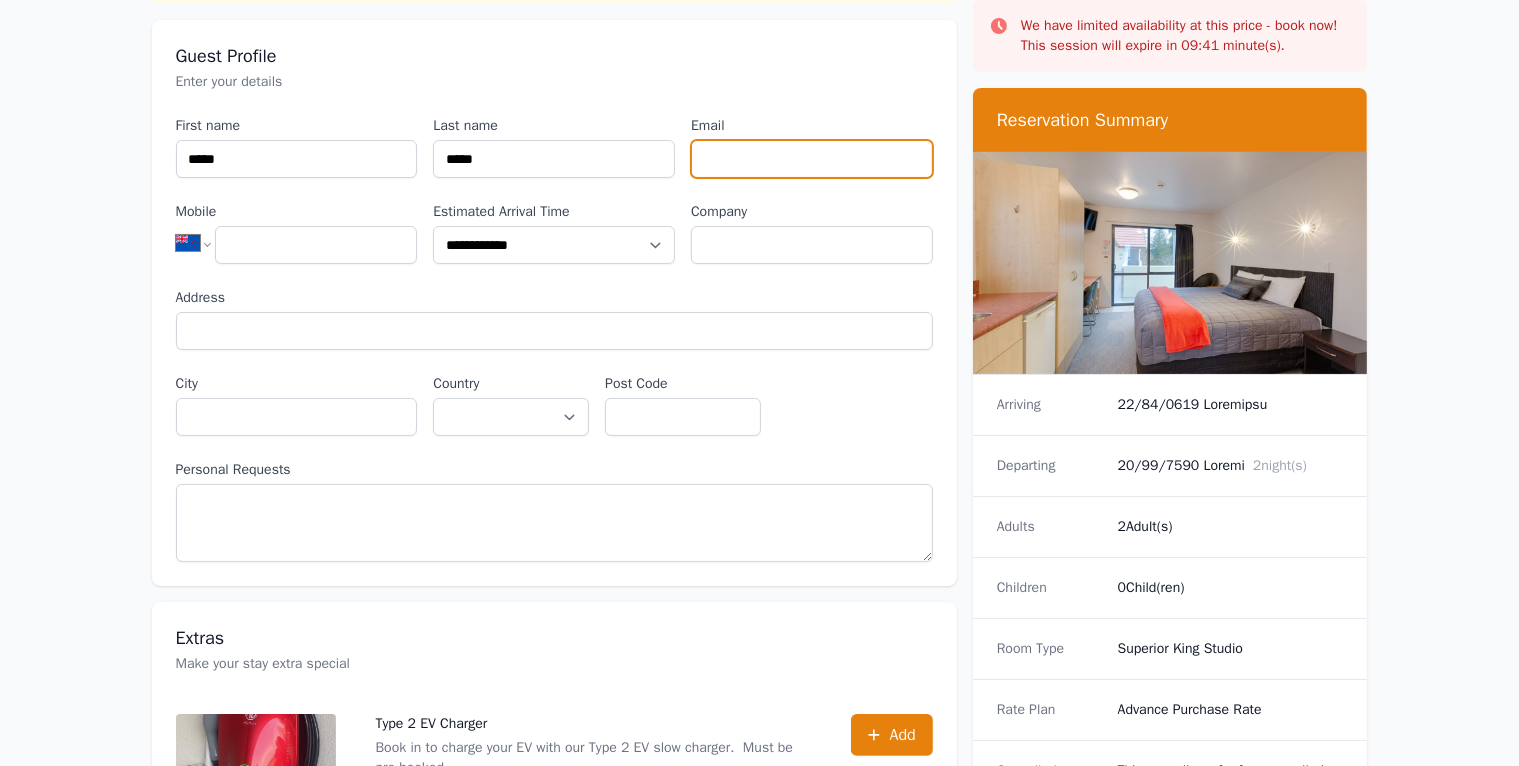 click on "Email" at bounding box center [812, 159] 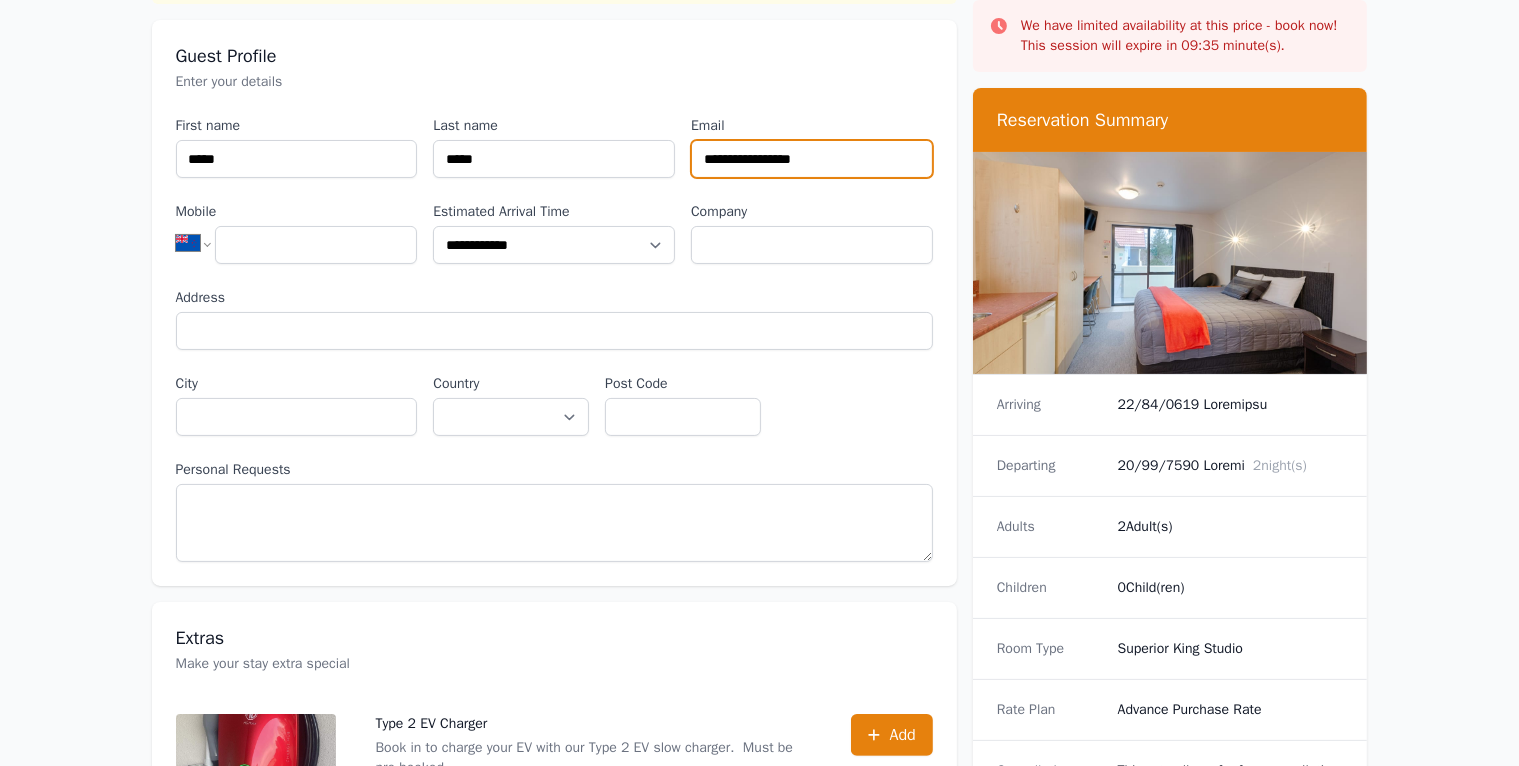 type on "**********" 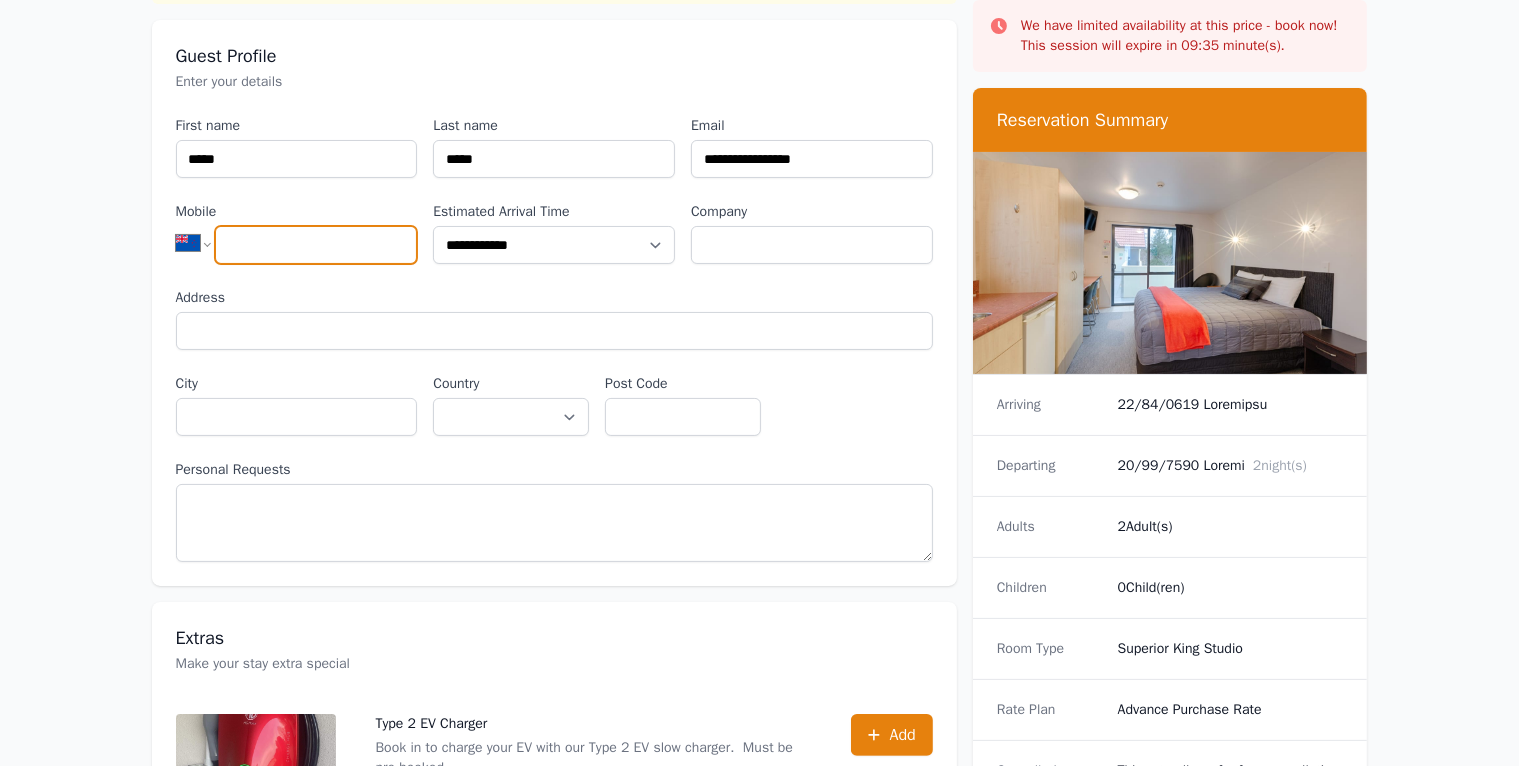 click on "Mobile" at bounding box center (316, 245) 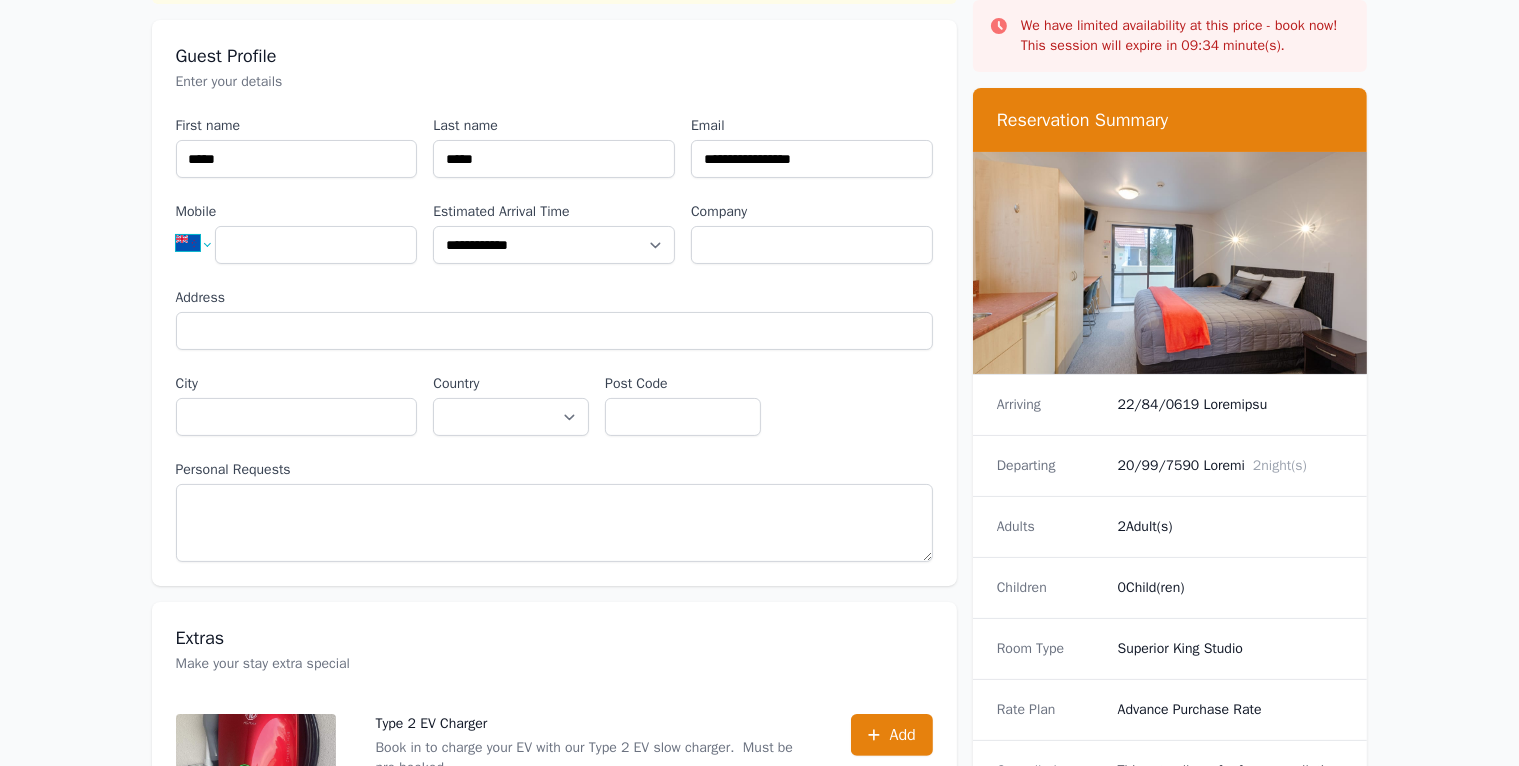 click on "**********" at bounding box center [202, 243] 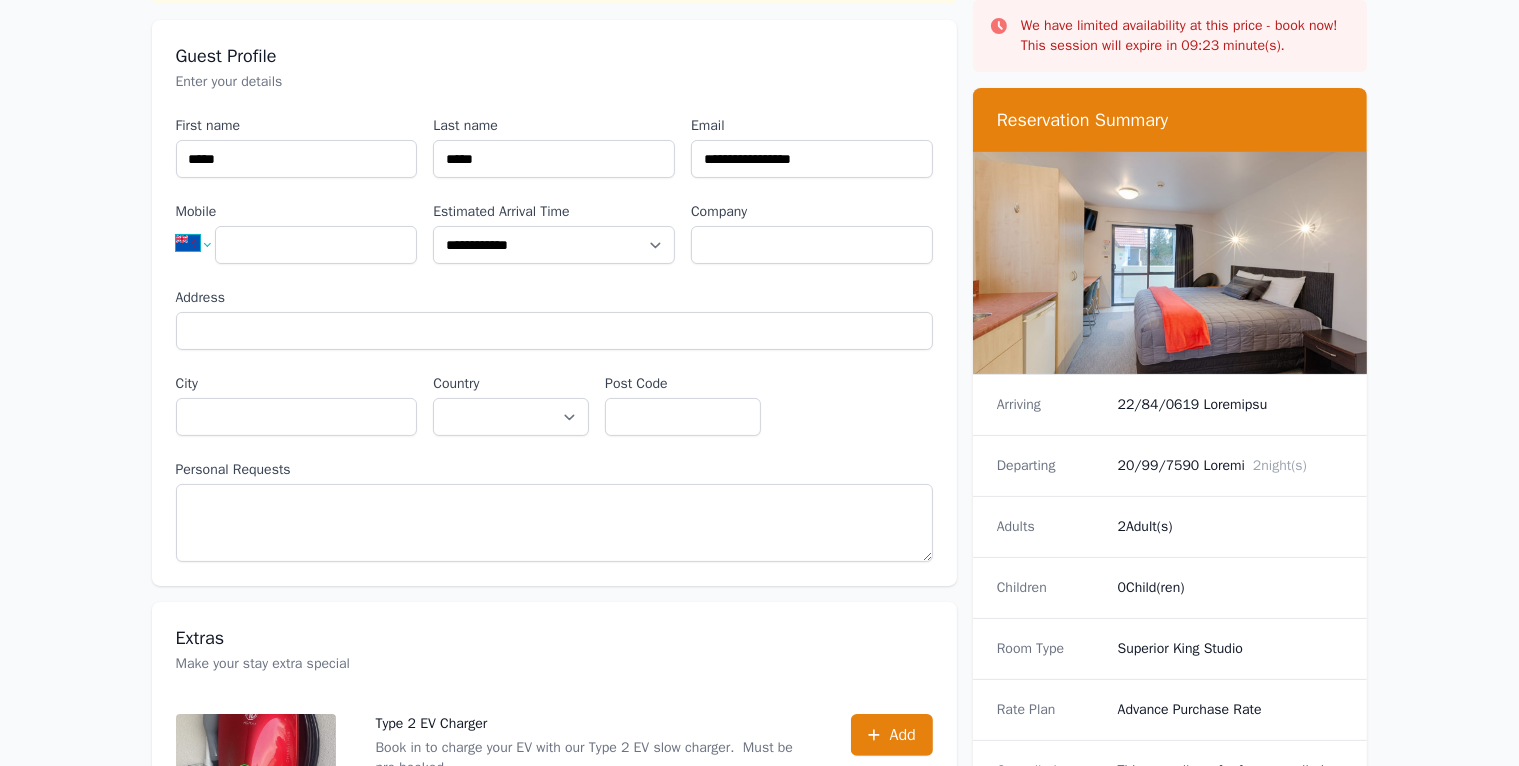 select on "**" 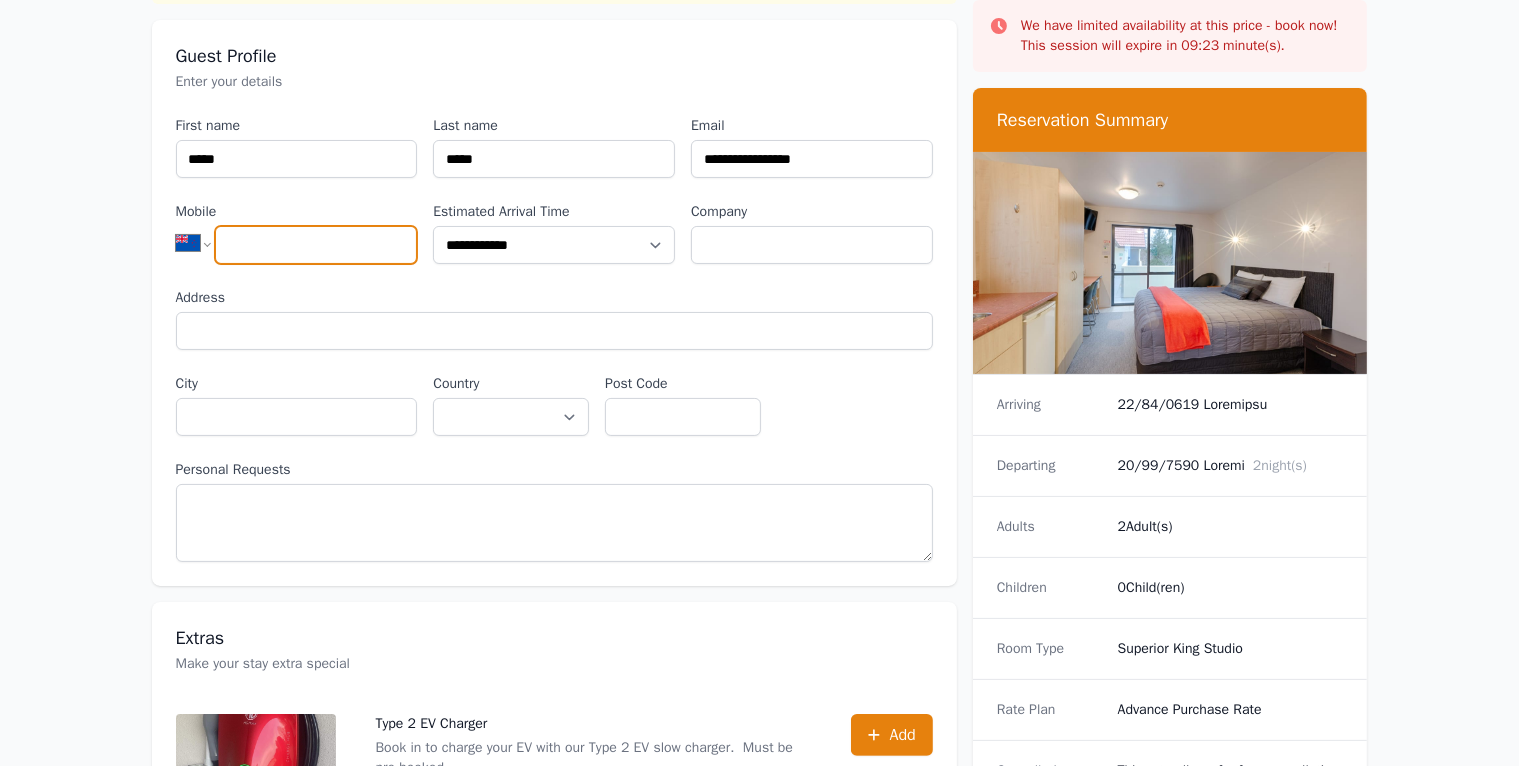 click on "**********" at bounding box center [202, 243] 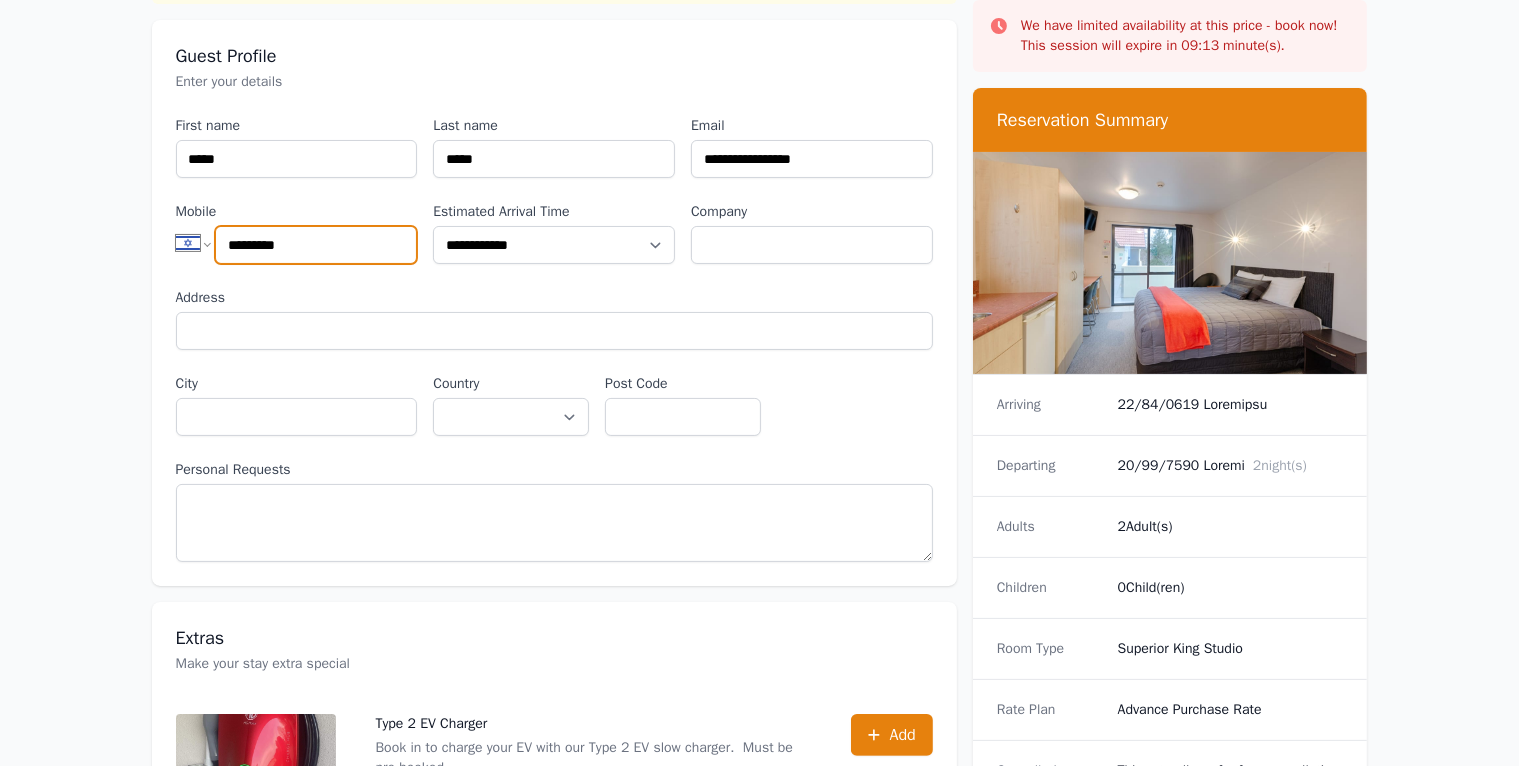 type on "*********" 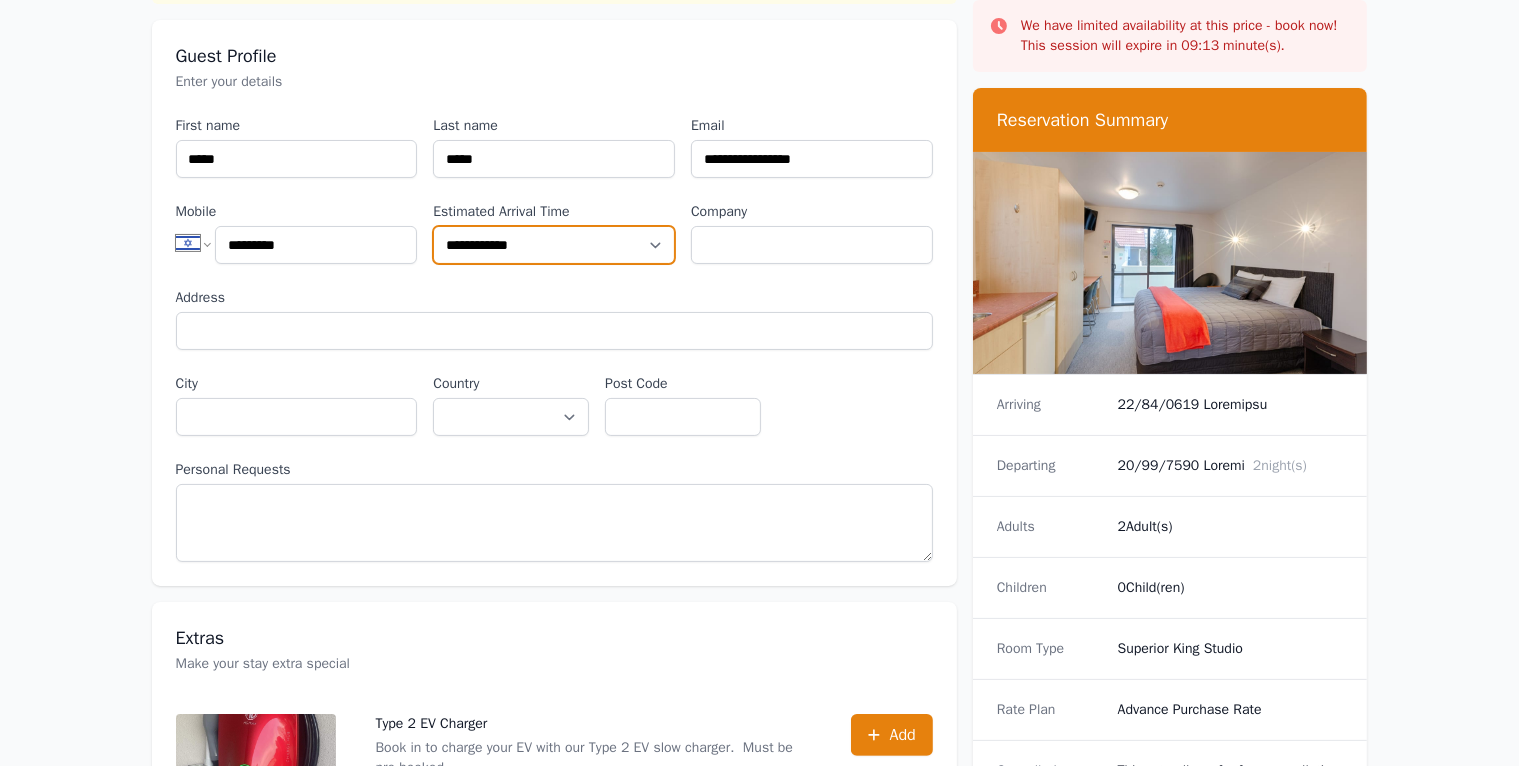 click on "**********" at bounding box center (554, 245) 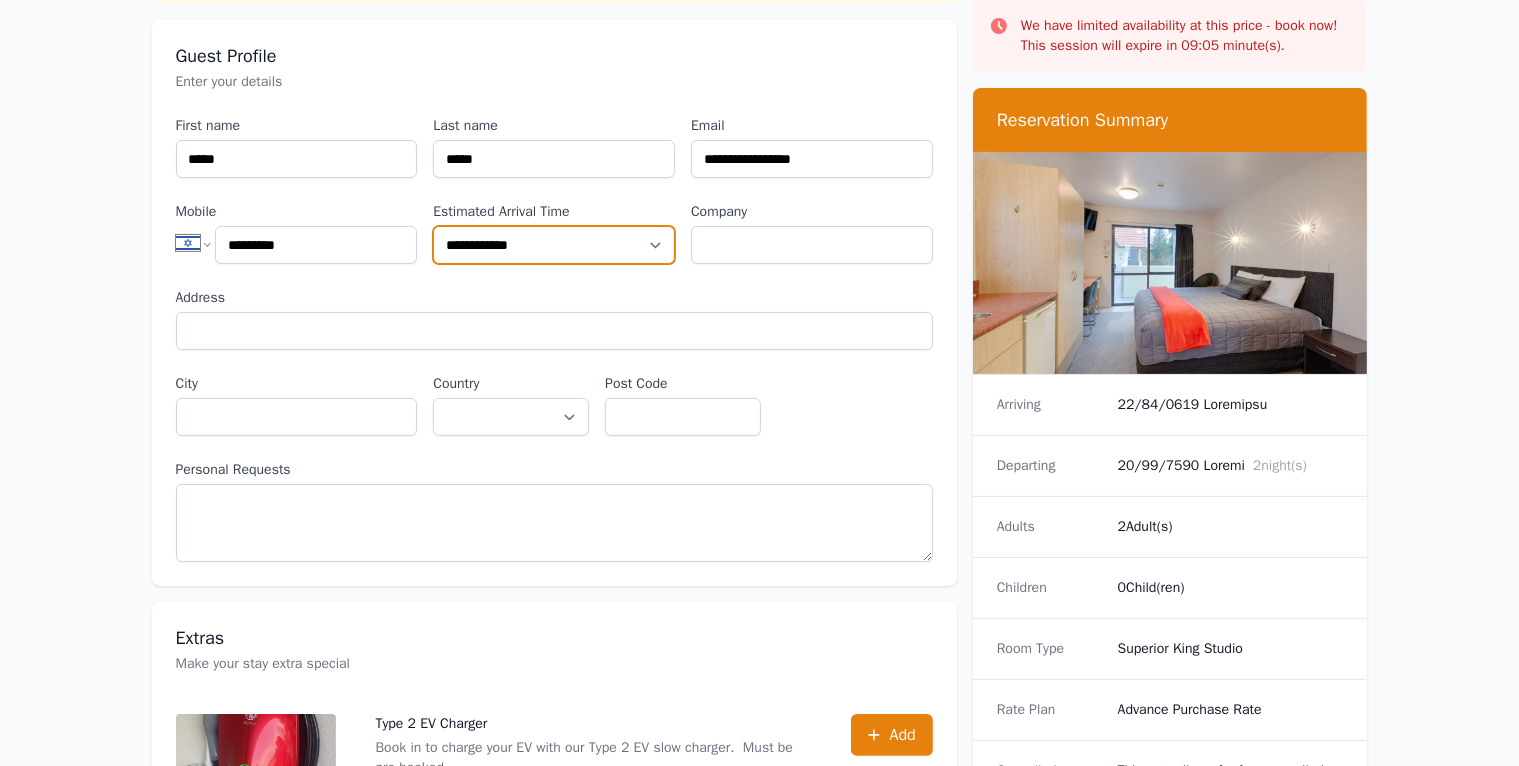 click on "**********" at bounding box center (554, 245) 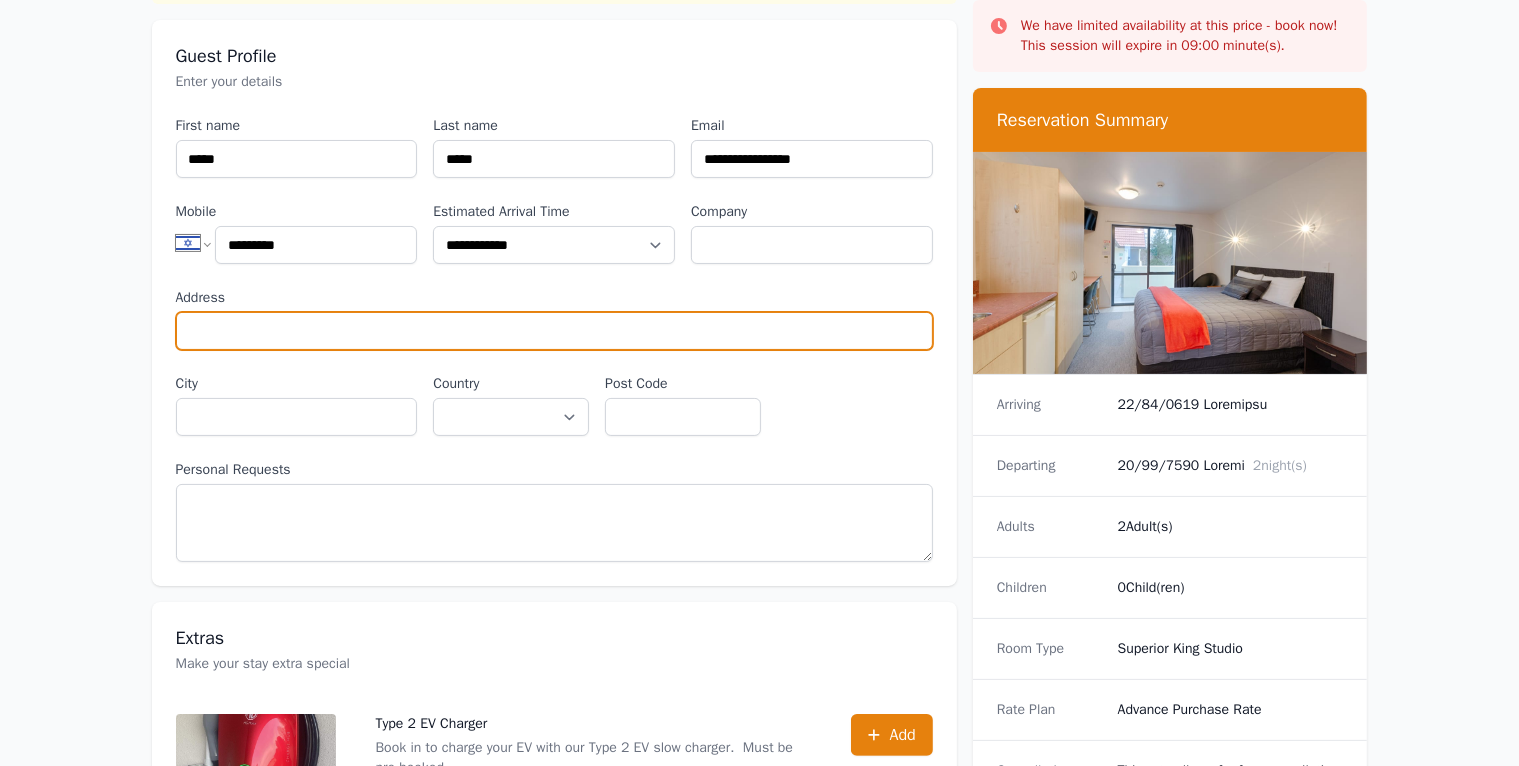 click on "Address" at bounding box center (554, 331) 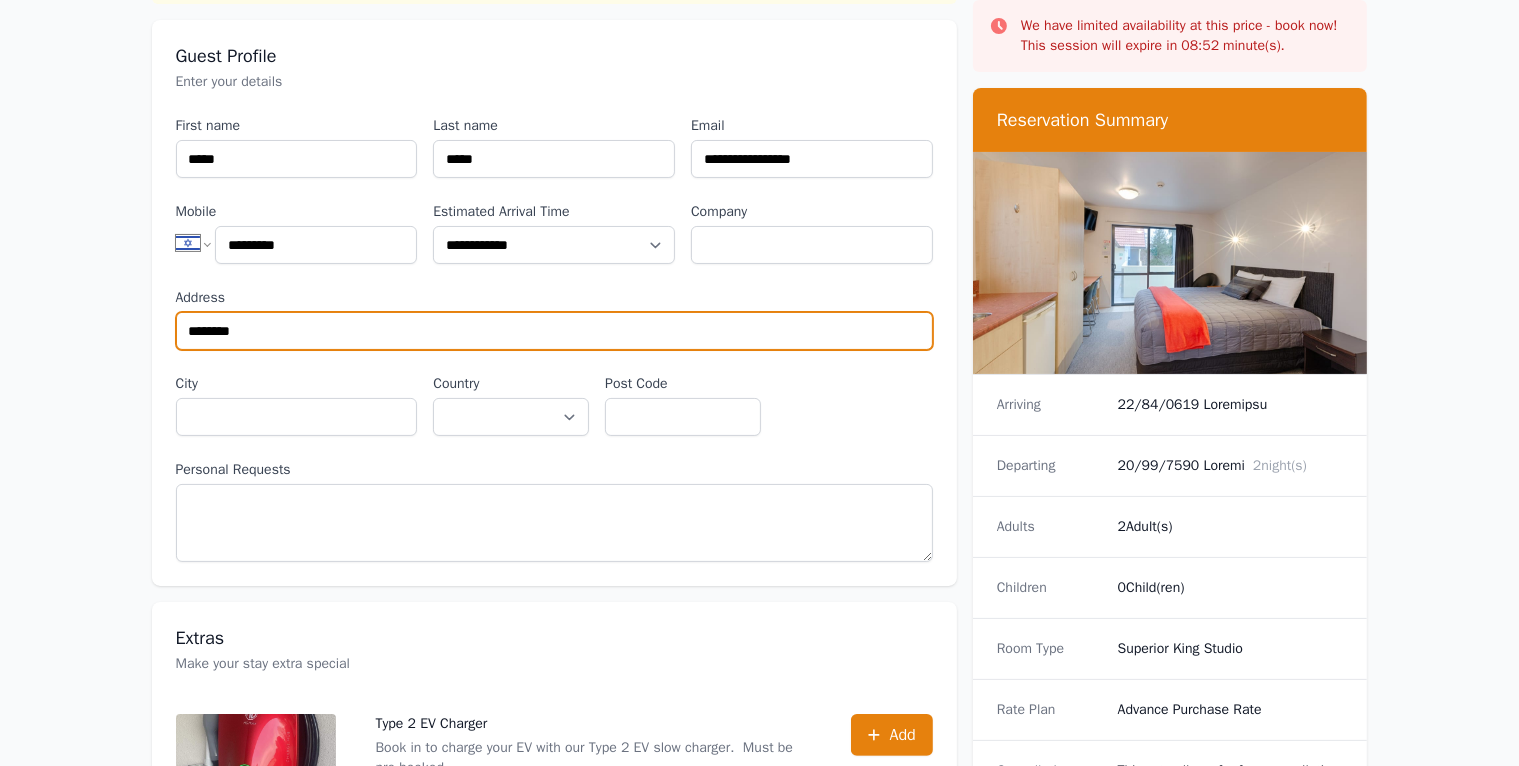 type on "********" 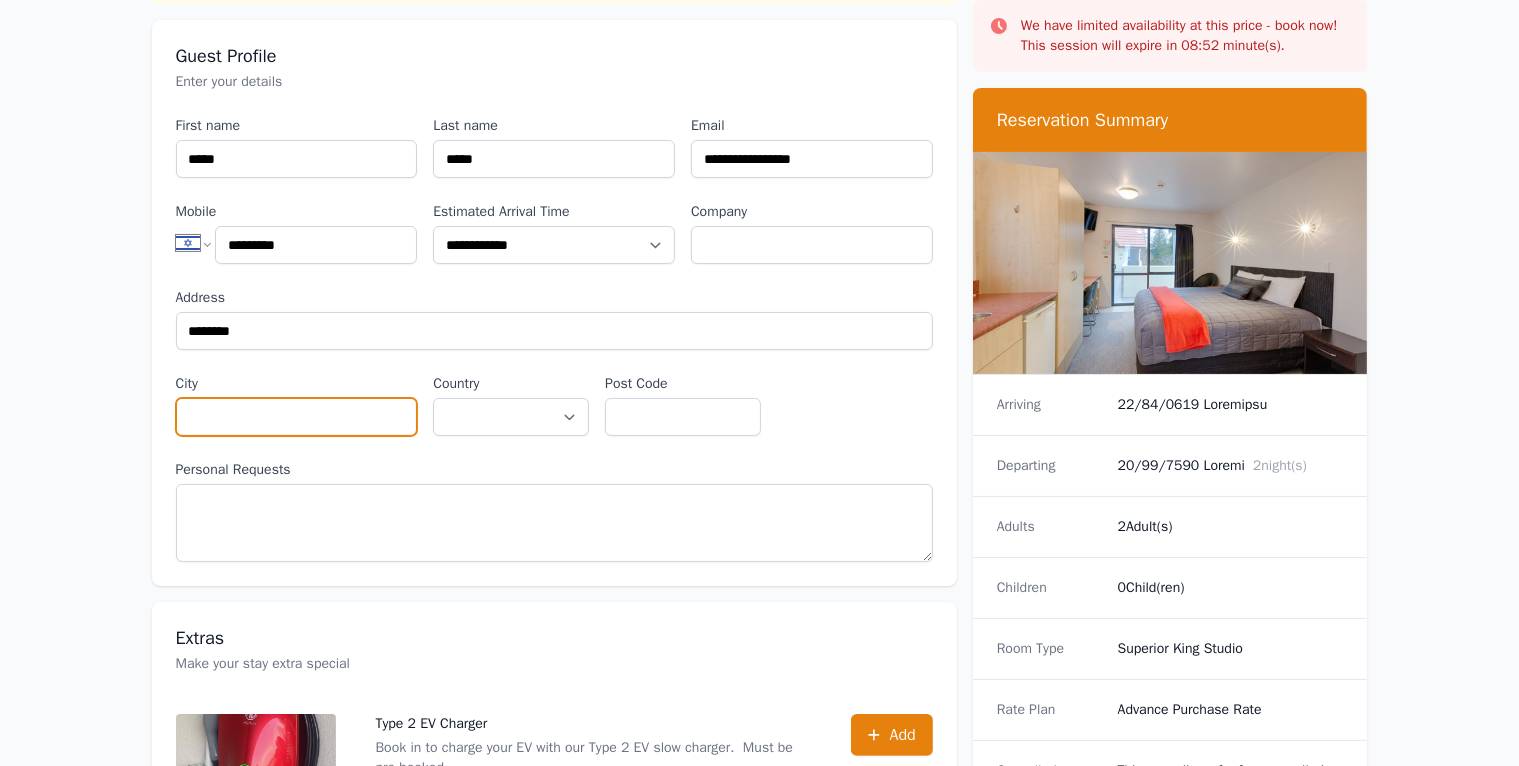 click on "City" at bounding box center [297, 417] 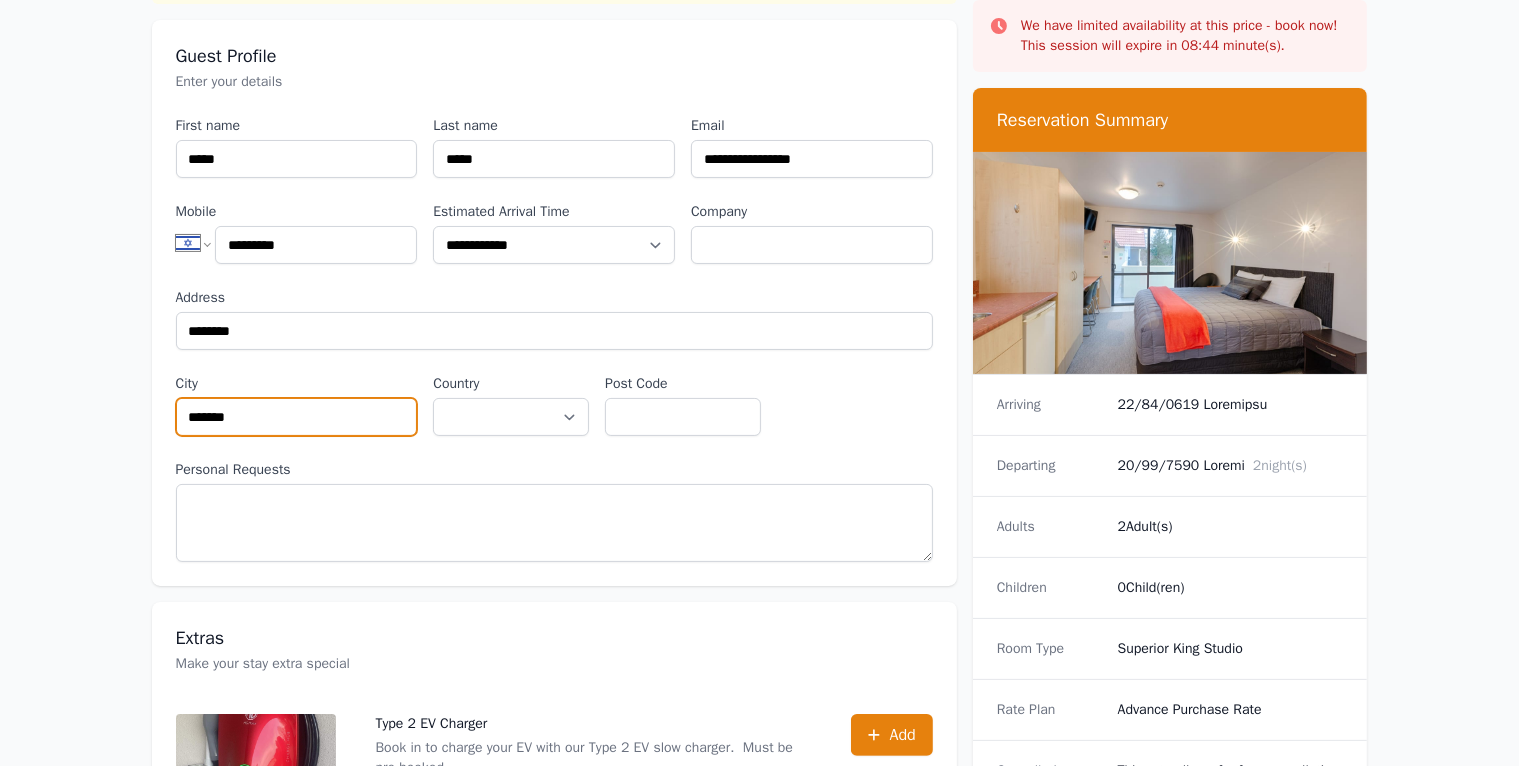 type on "*******" 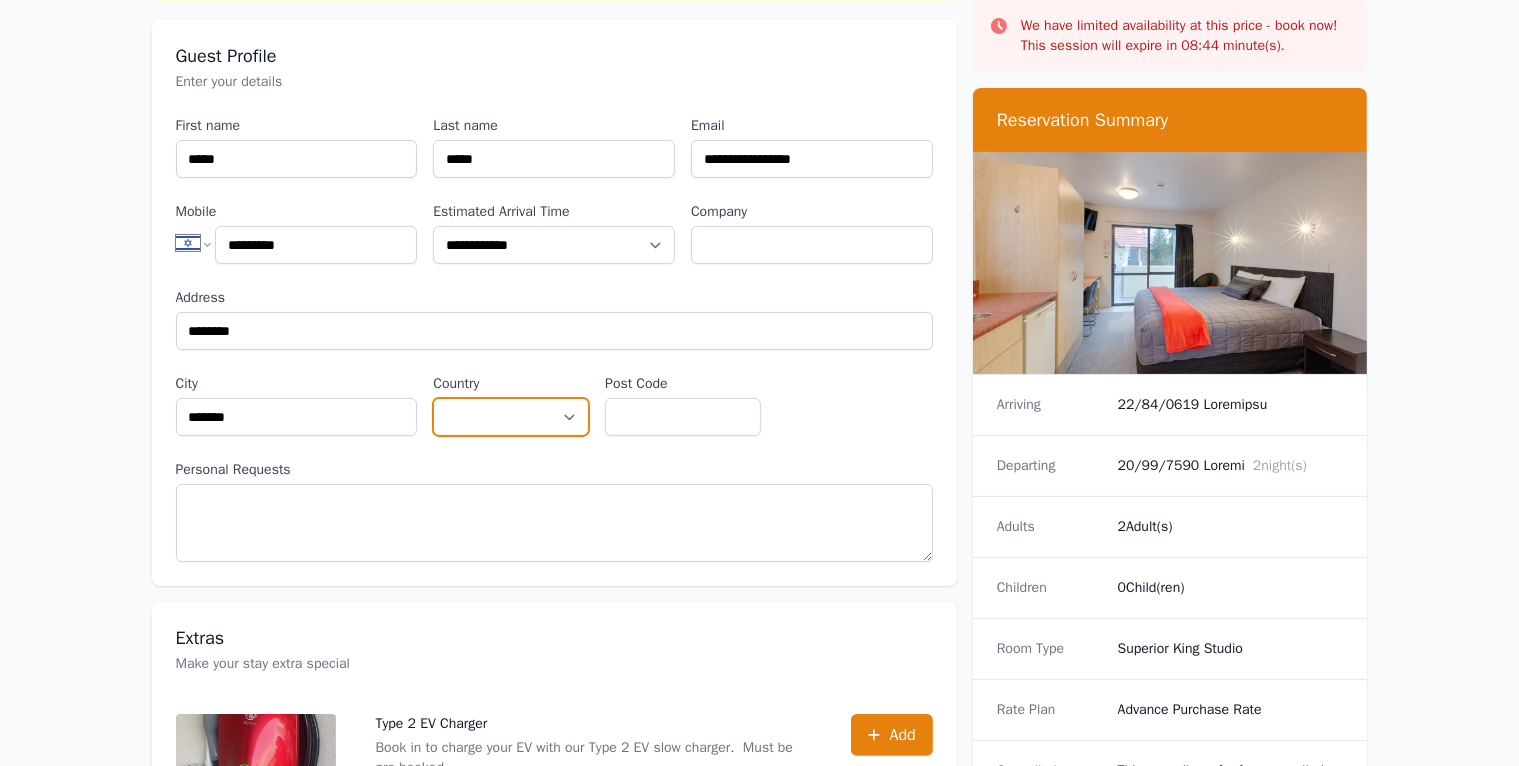 click on "**********" at bounding box center (511, 417) 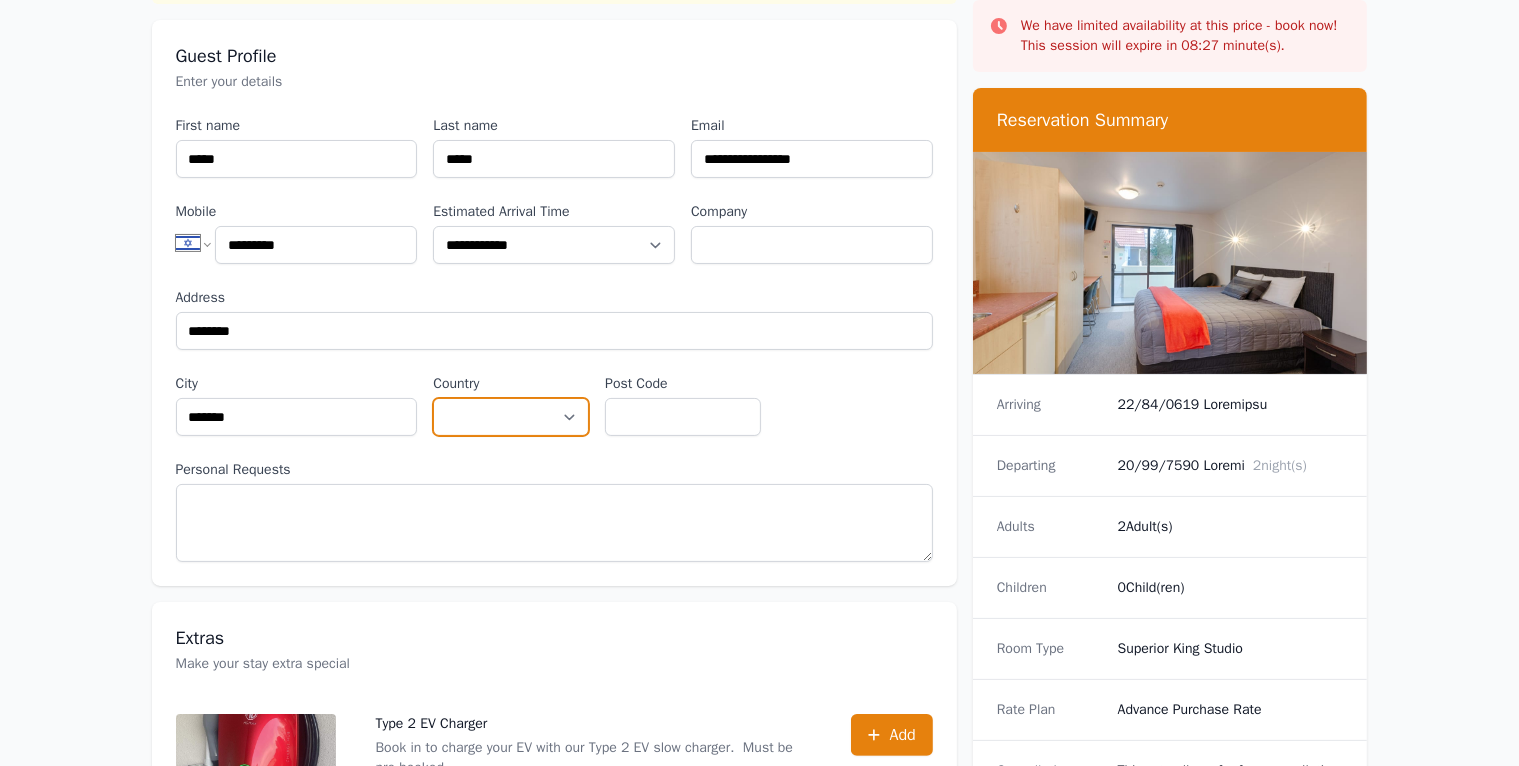 select on "******" 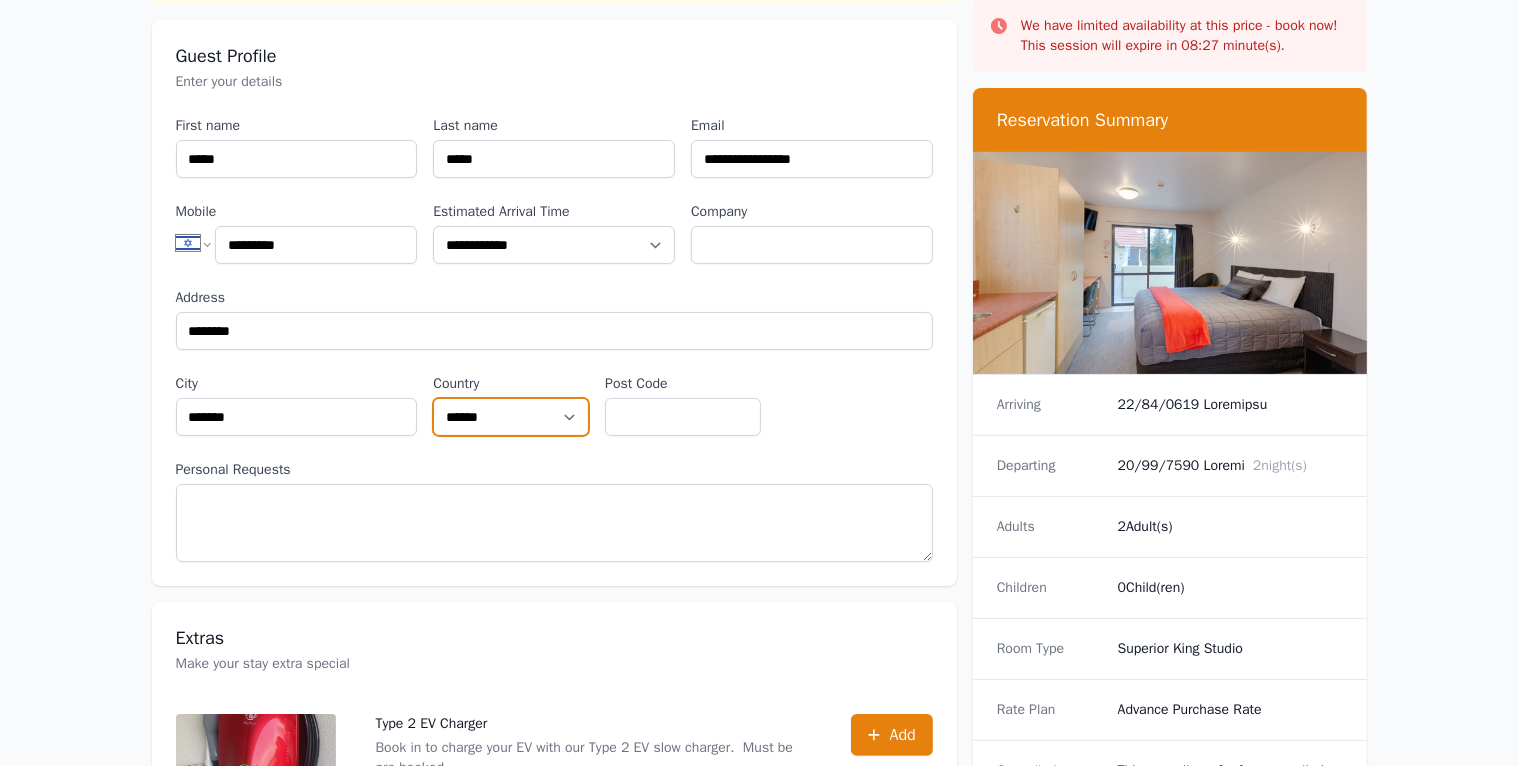 click on "**********" at bounding box center [511, 417] 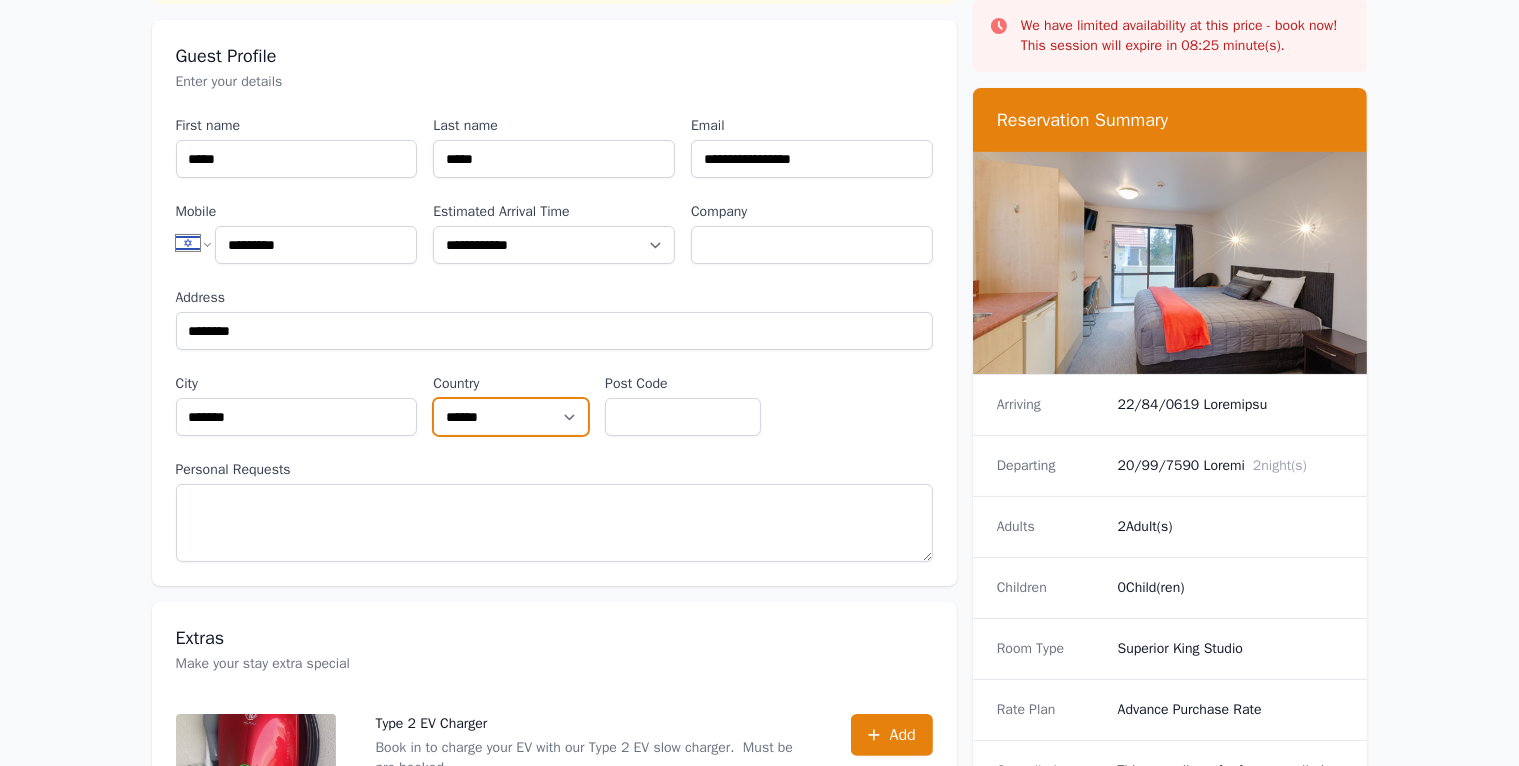 click on "**********" at bounding box center [511, 417] 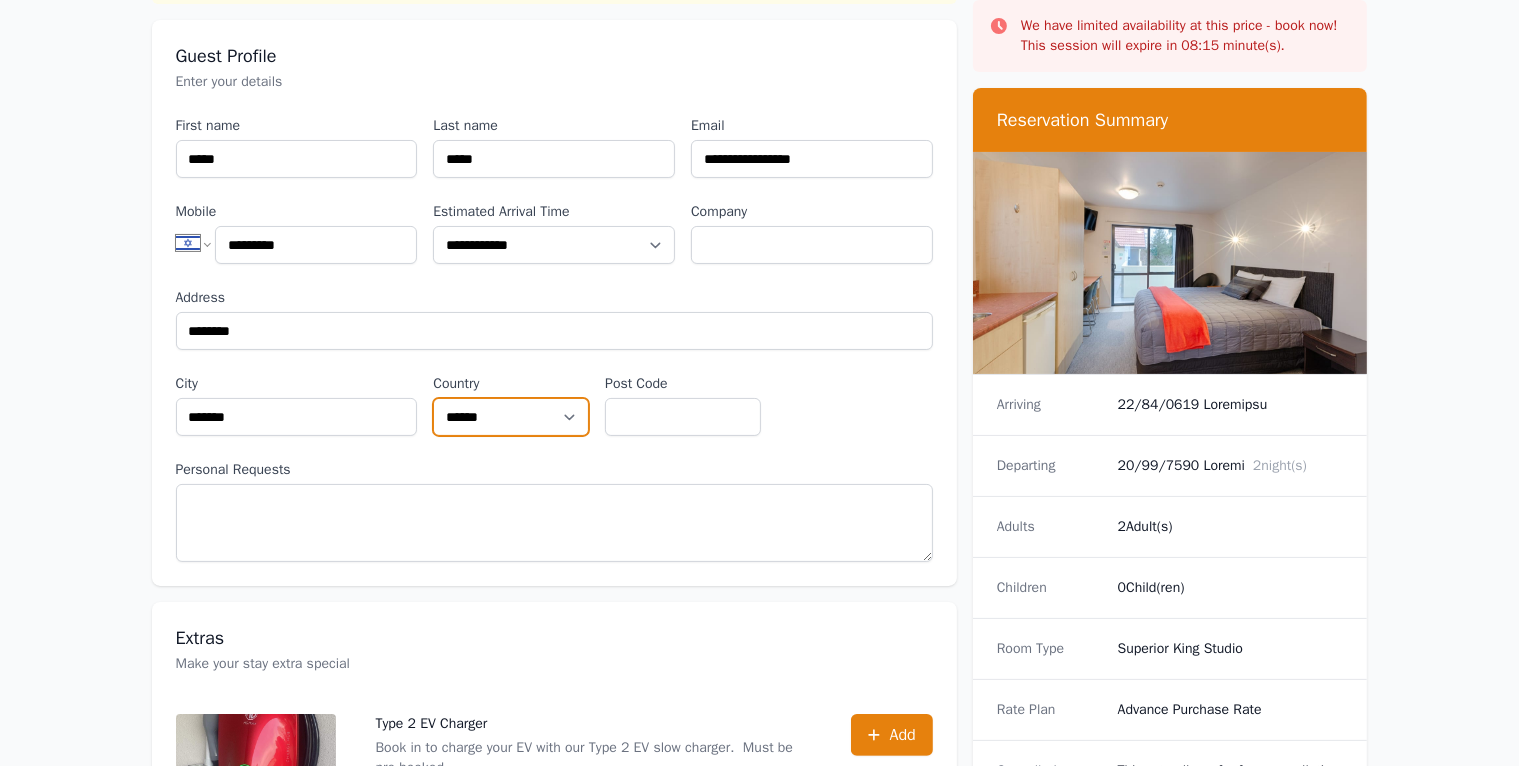 click on "**********" at bounding box center [511, 417] 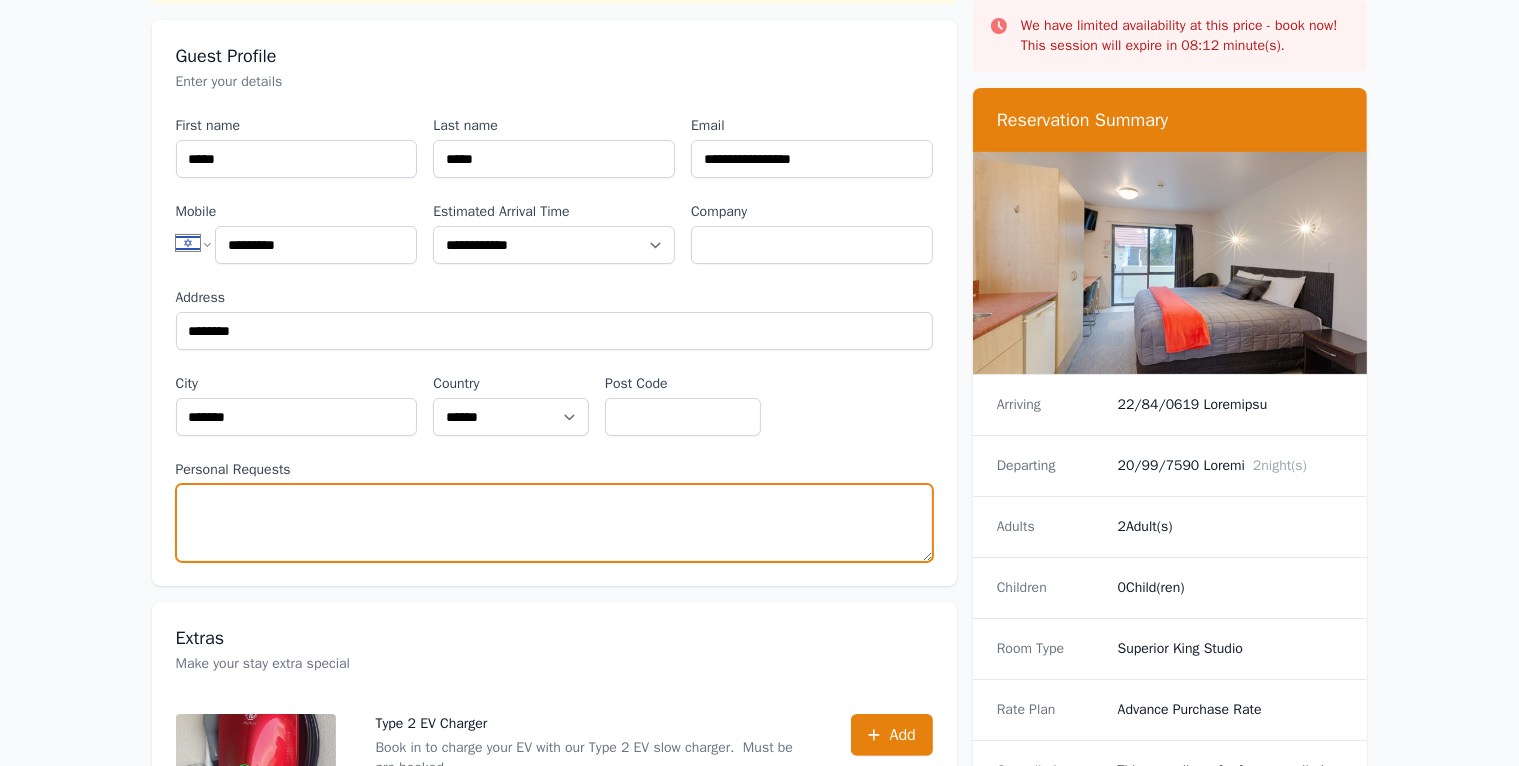 click on "Personal Requests" at bounding box center [554, 523] 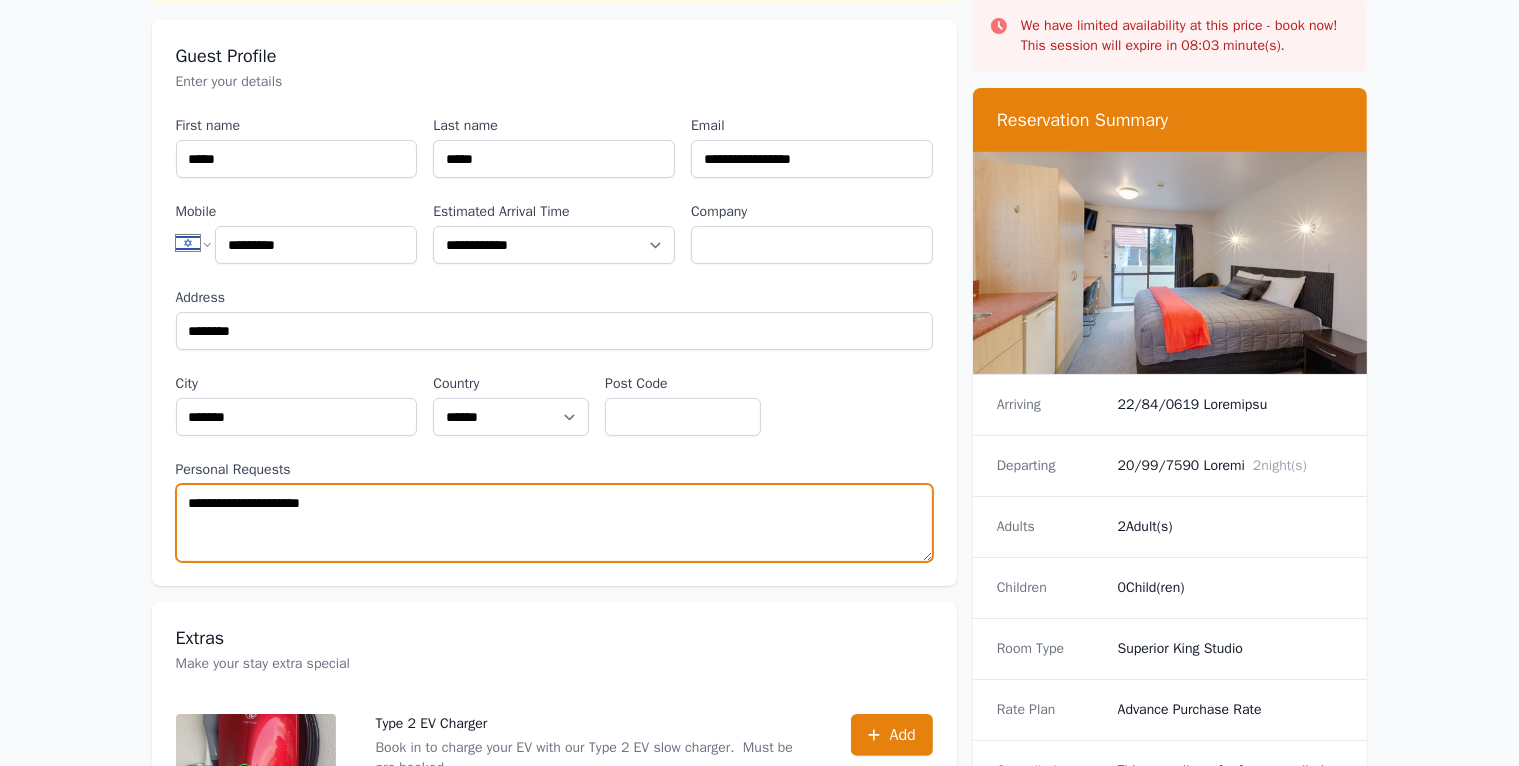 type on "**********" 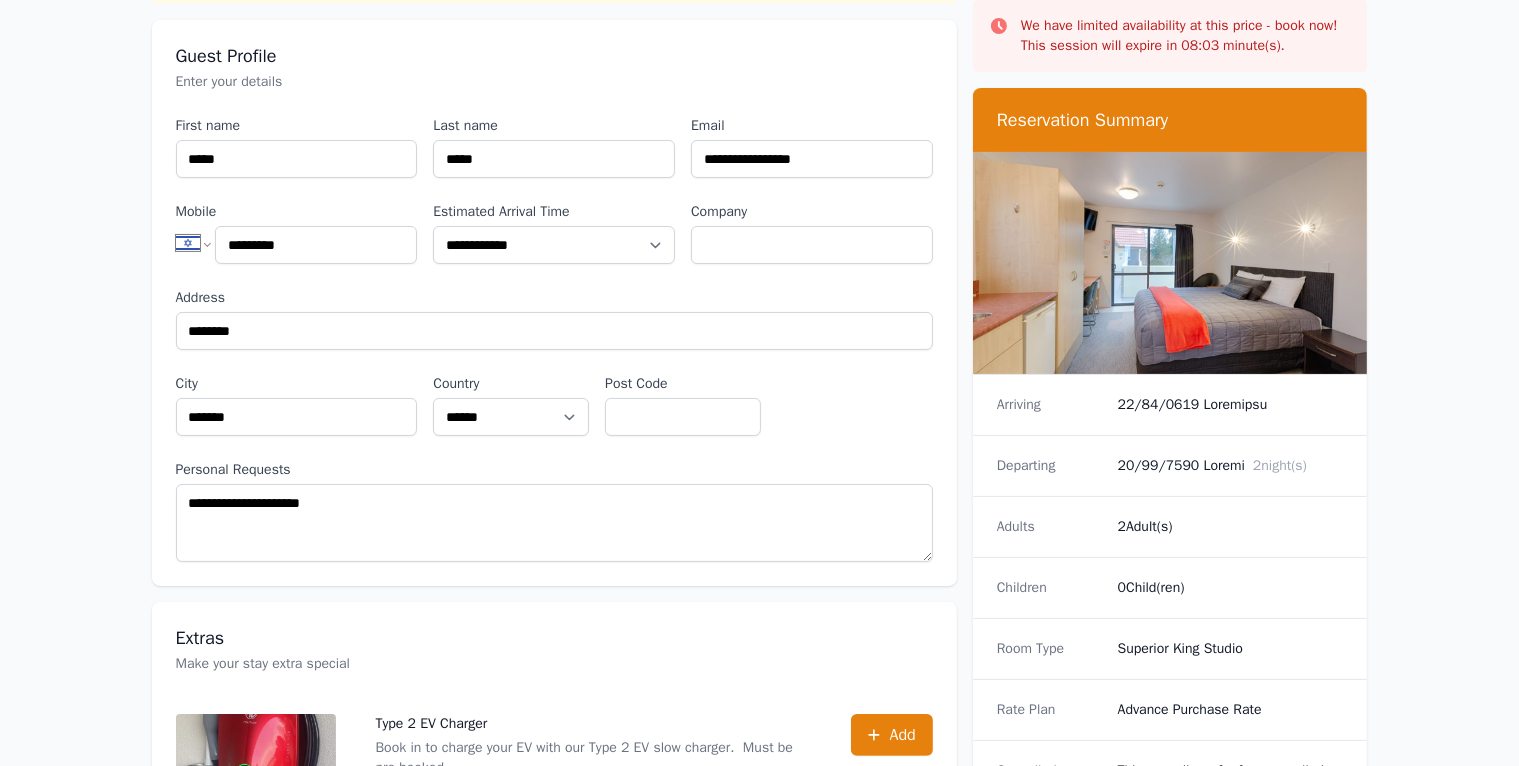 click on "**********" at bounding box center [554, 303] 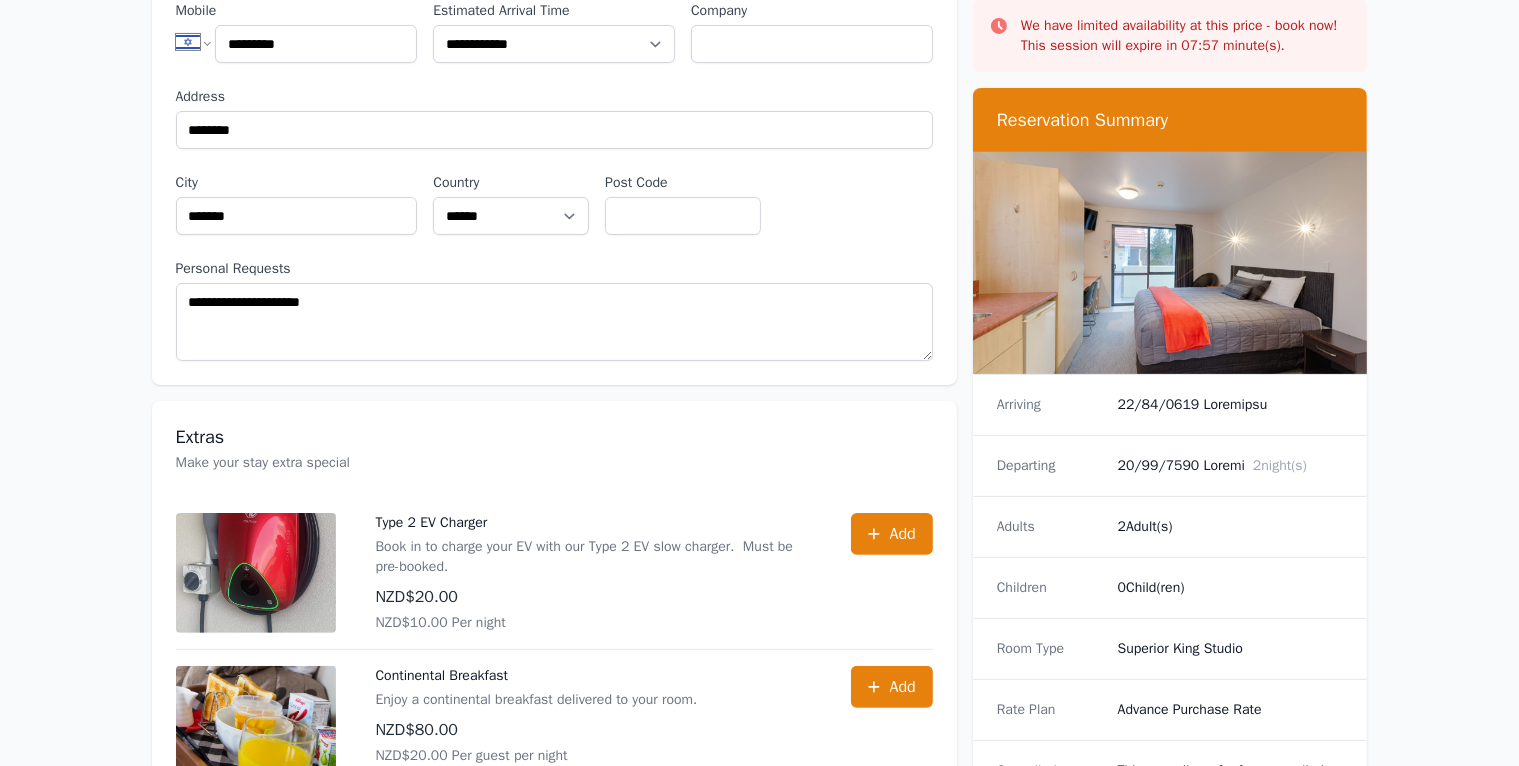 scroll, scrollTop: 500, scrollLeft: 0, axis: vertical 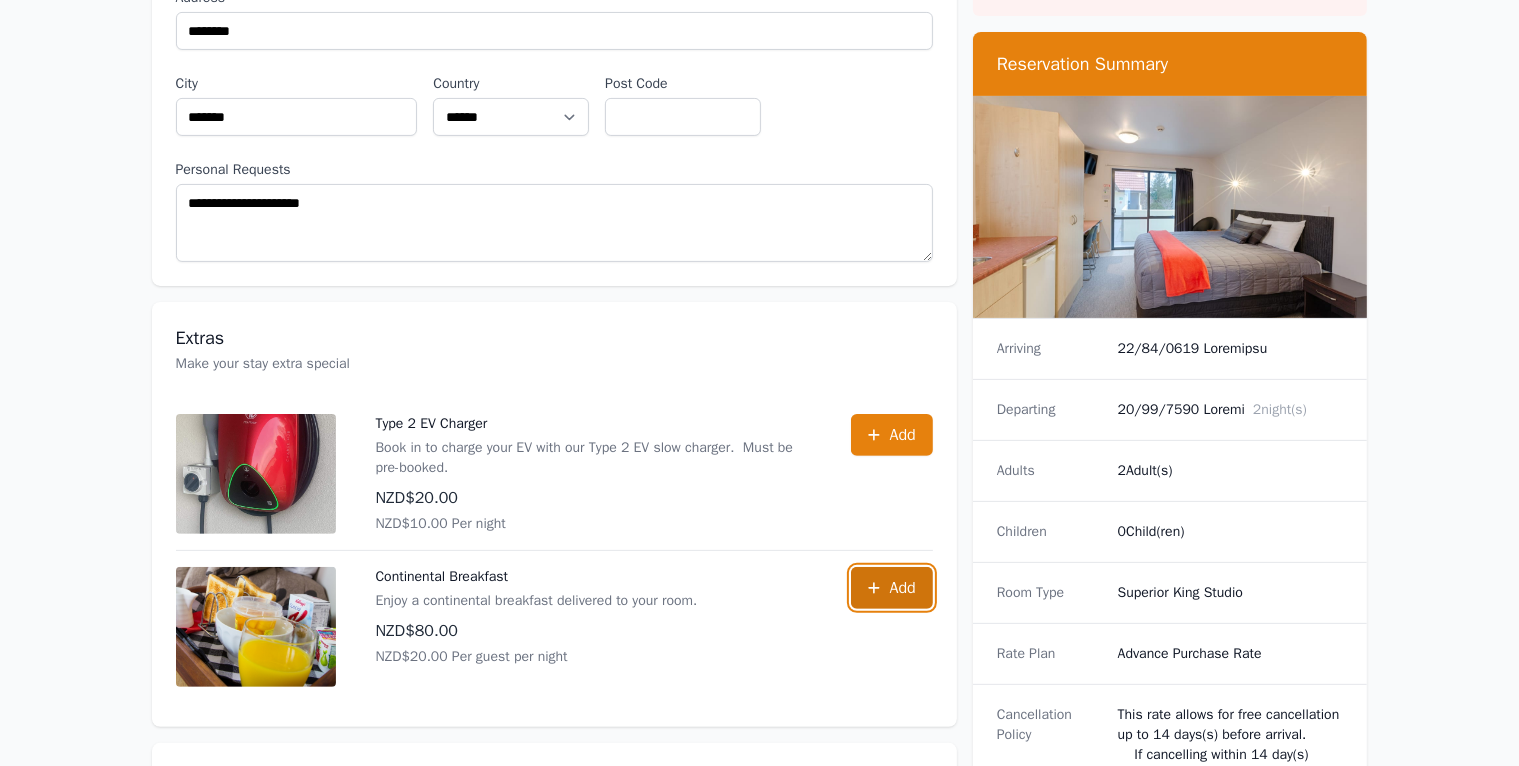 click on "Add" at bounding box center [892, 435] 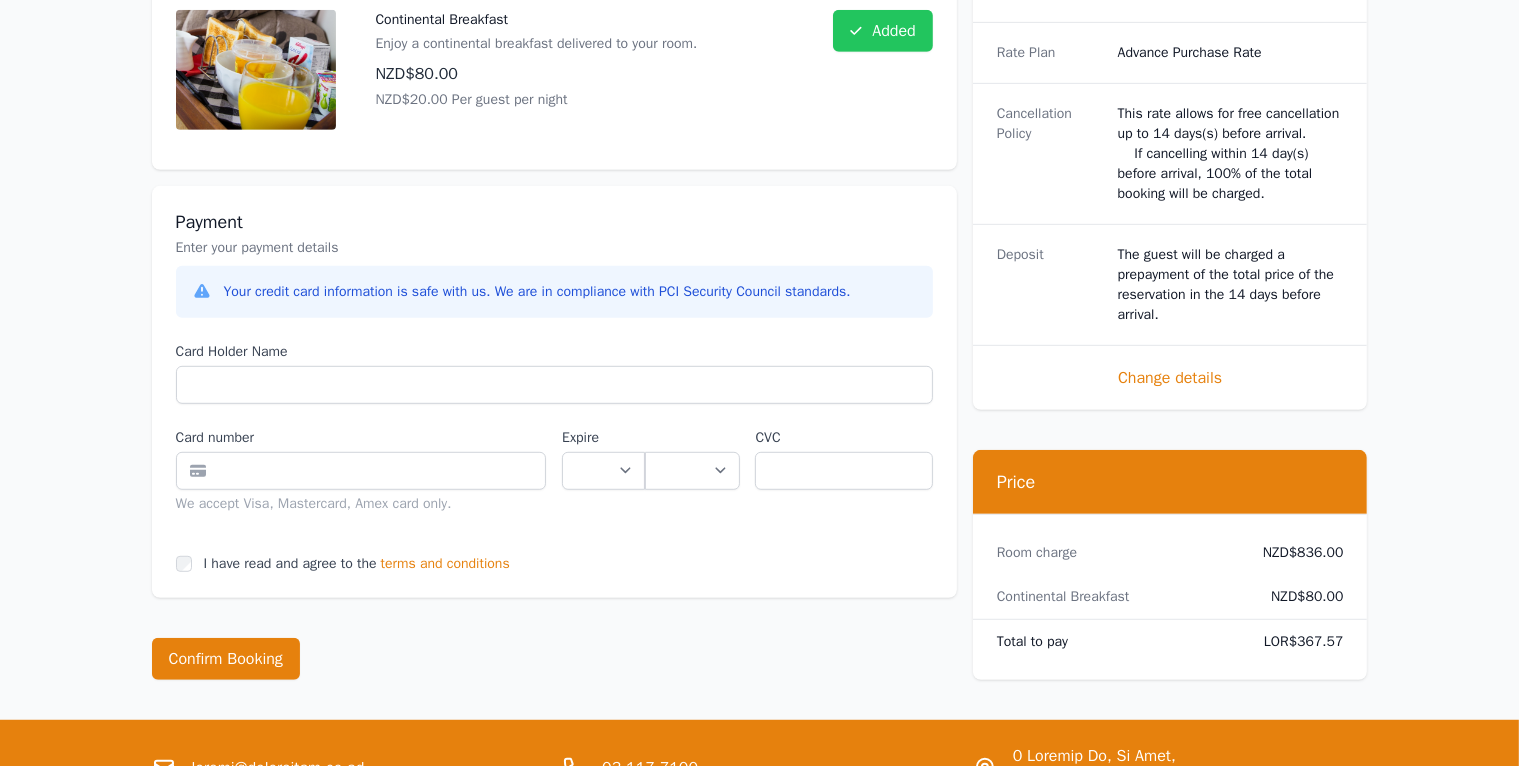 scroll, scrollTop: 1100, scrollLeft: 0, axis: vertical 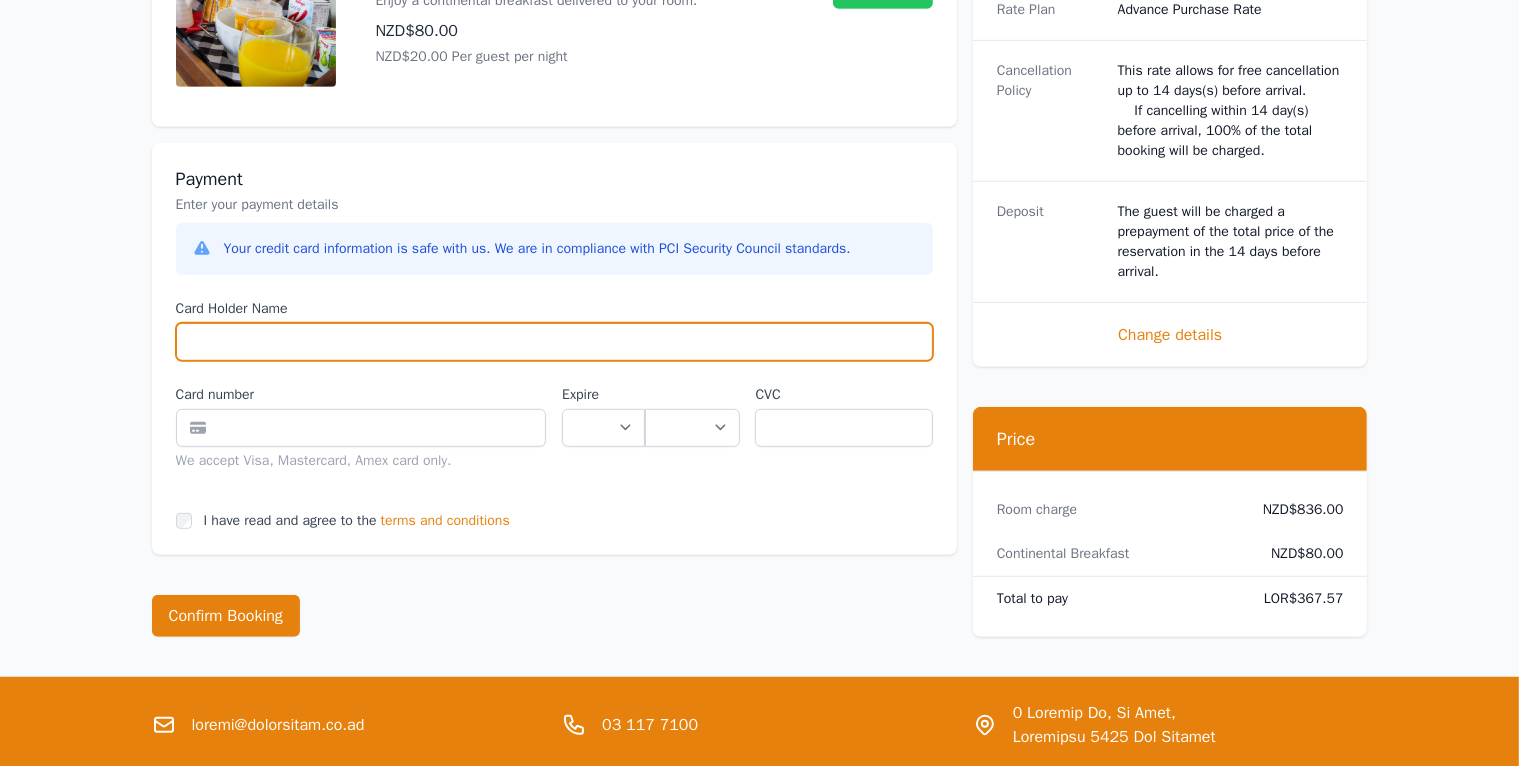 click on "Card Holder Name" at bounding box center [554, 342] 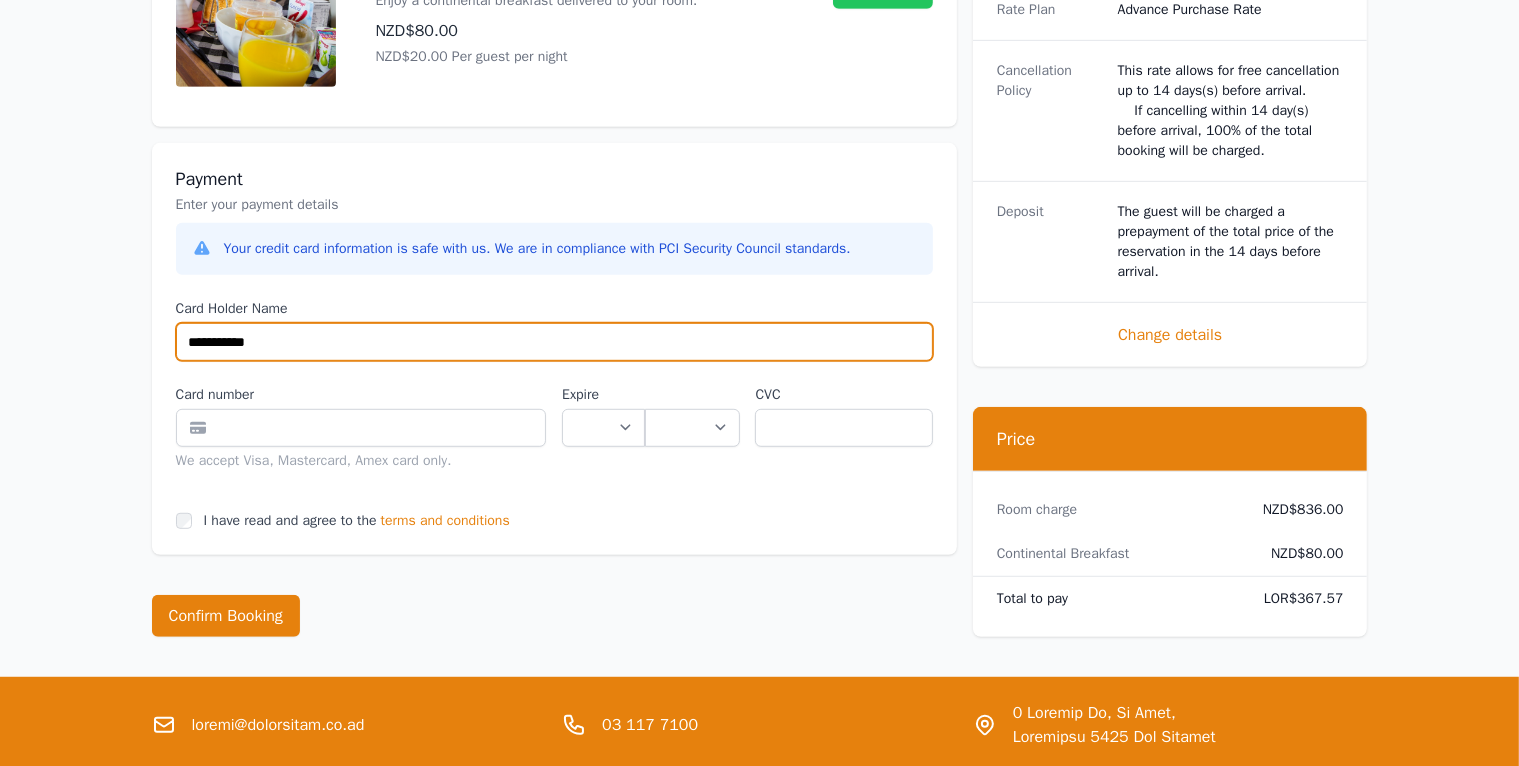 type on "**********" 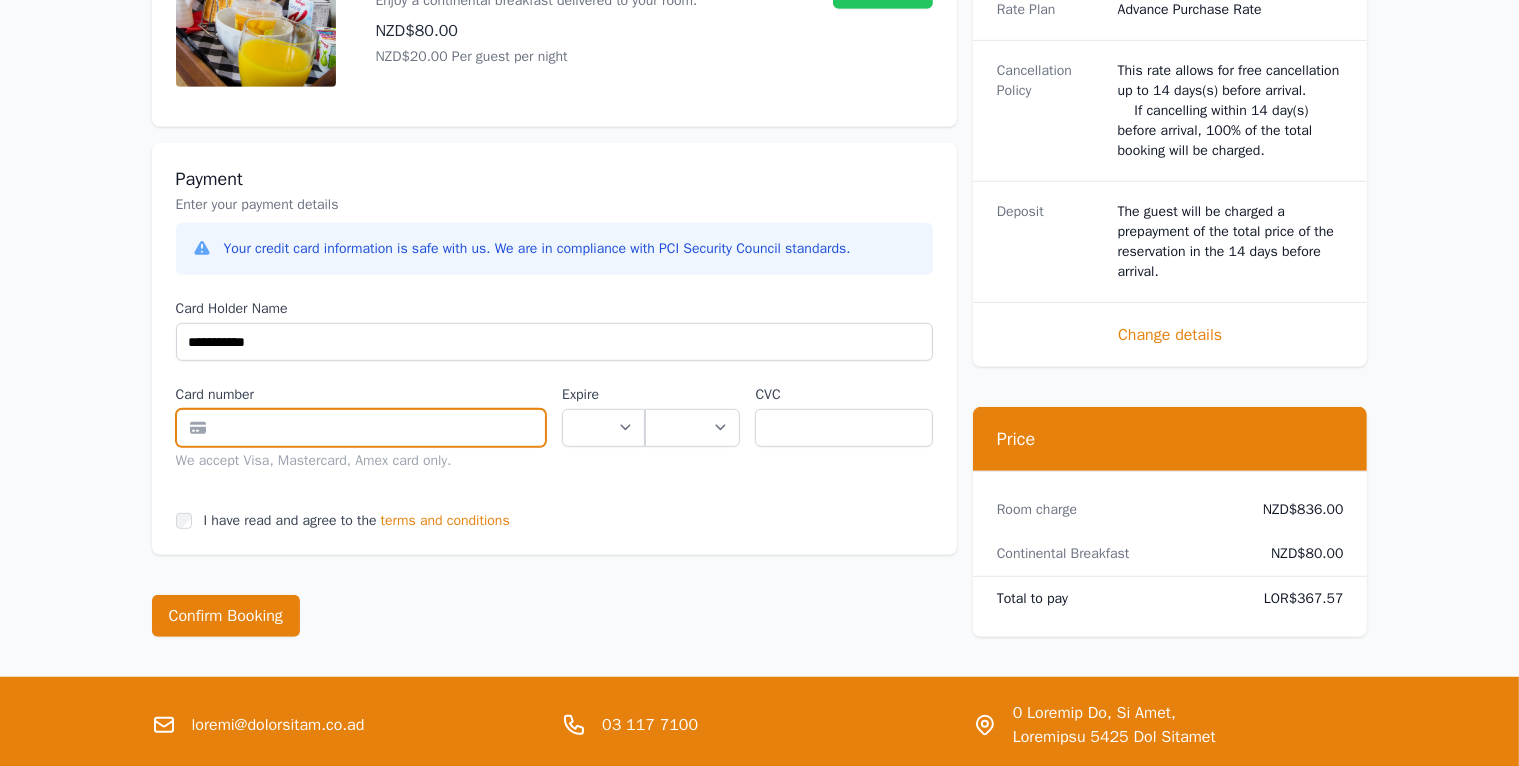 click at bounding box center [361, 428] 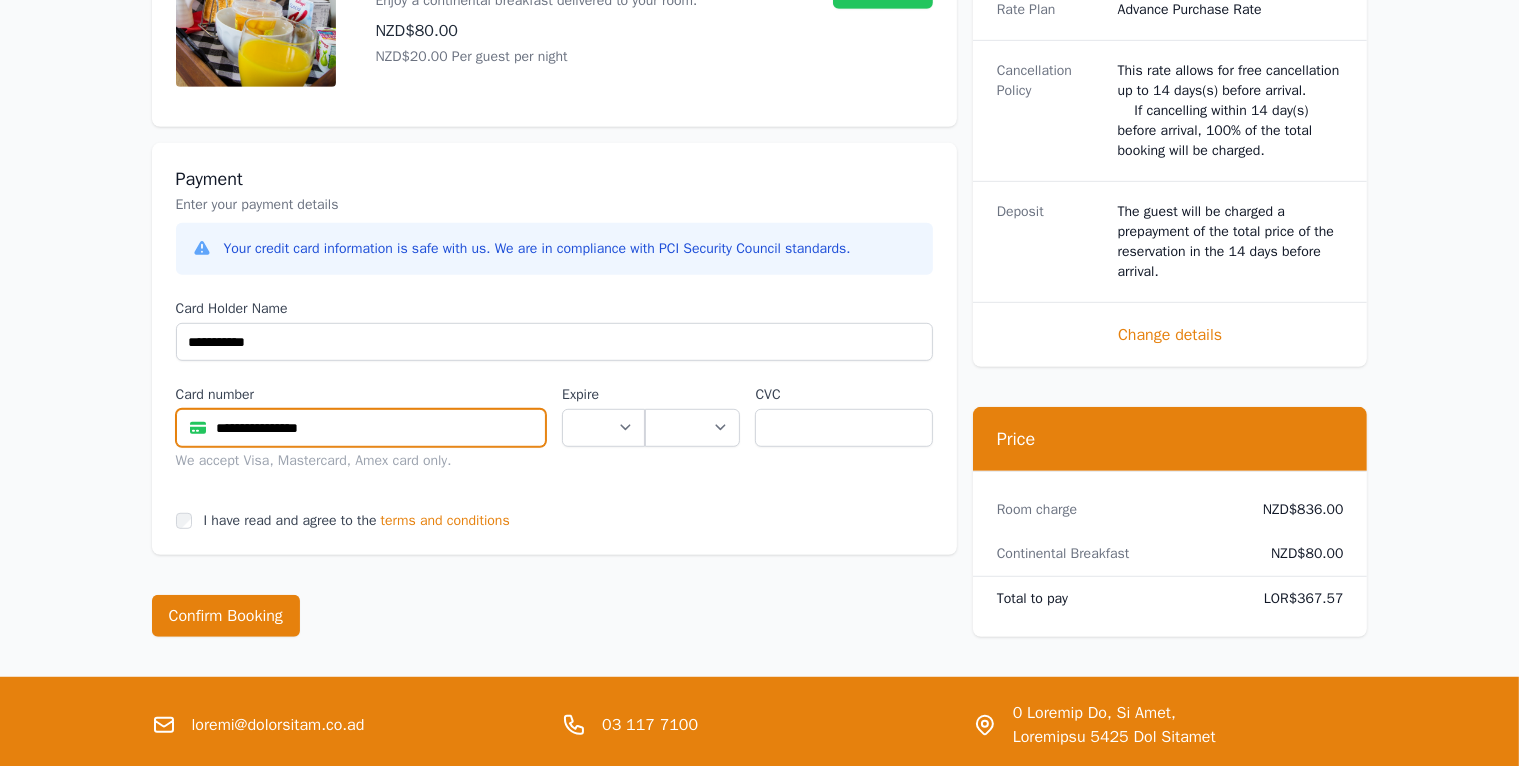type on "**********" 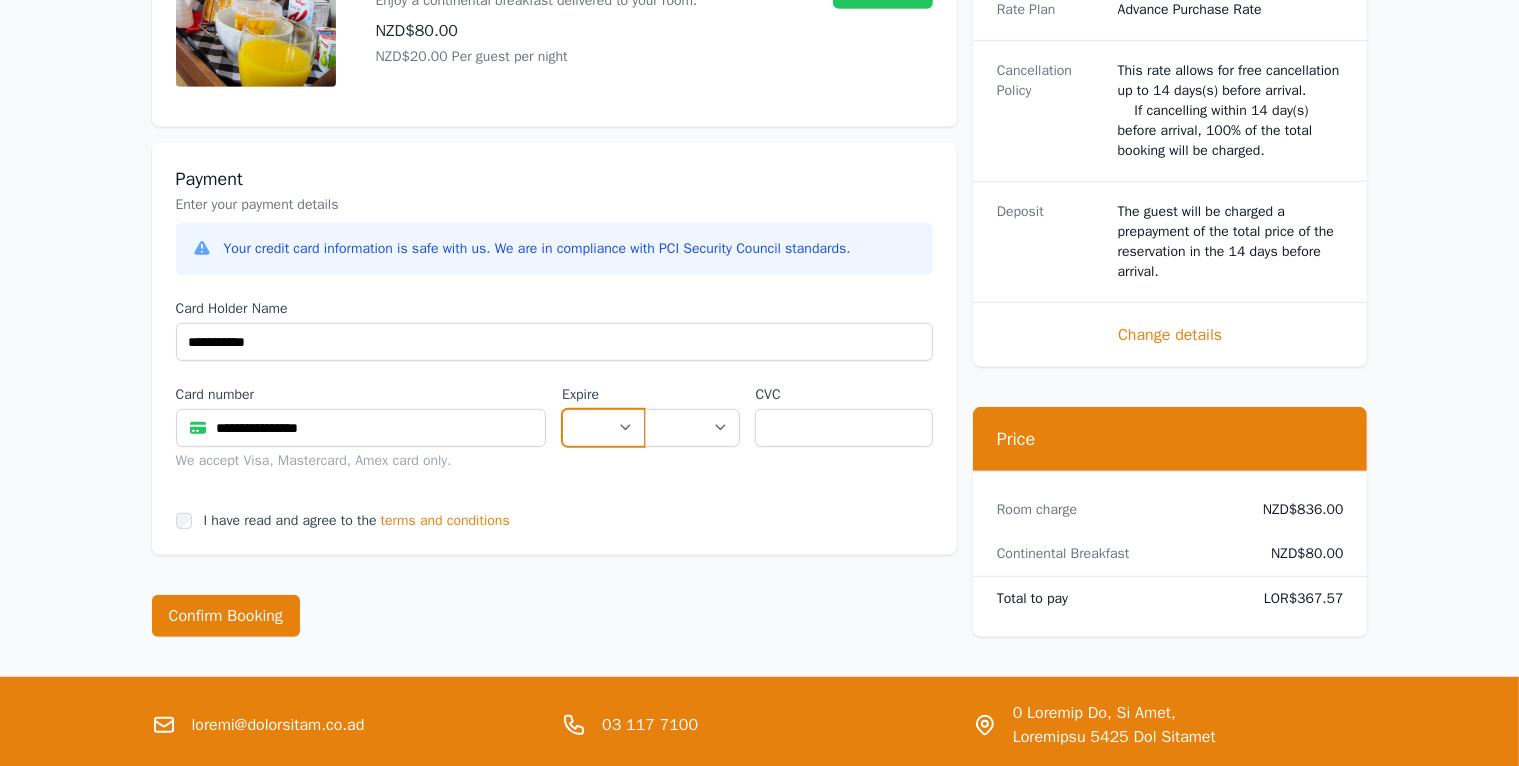 click on "** ** ** ** ** ** ** ** ** ** ** **" at bounding box center [603, 428] 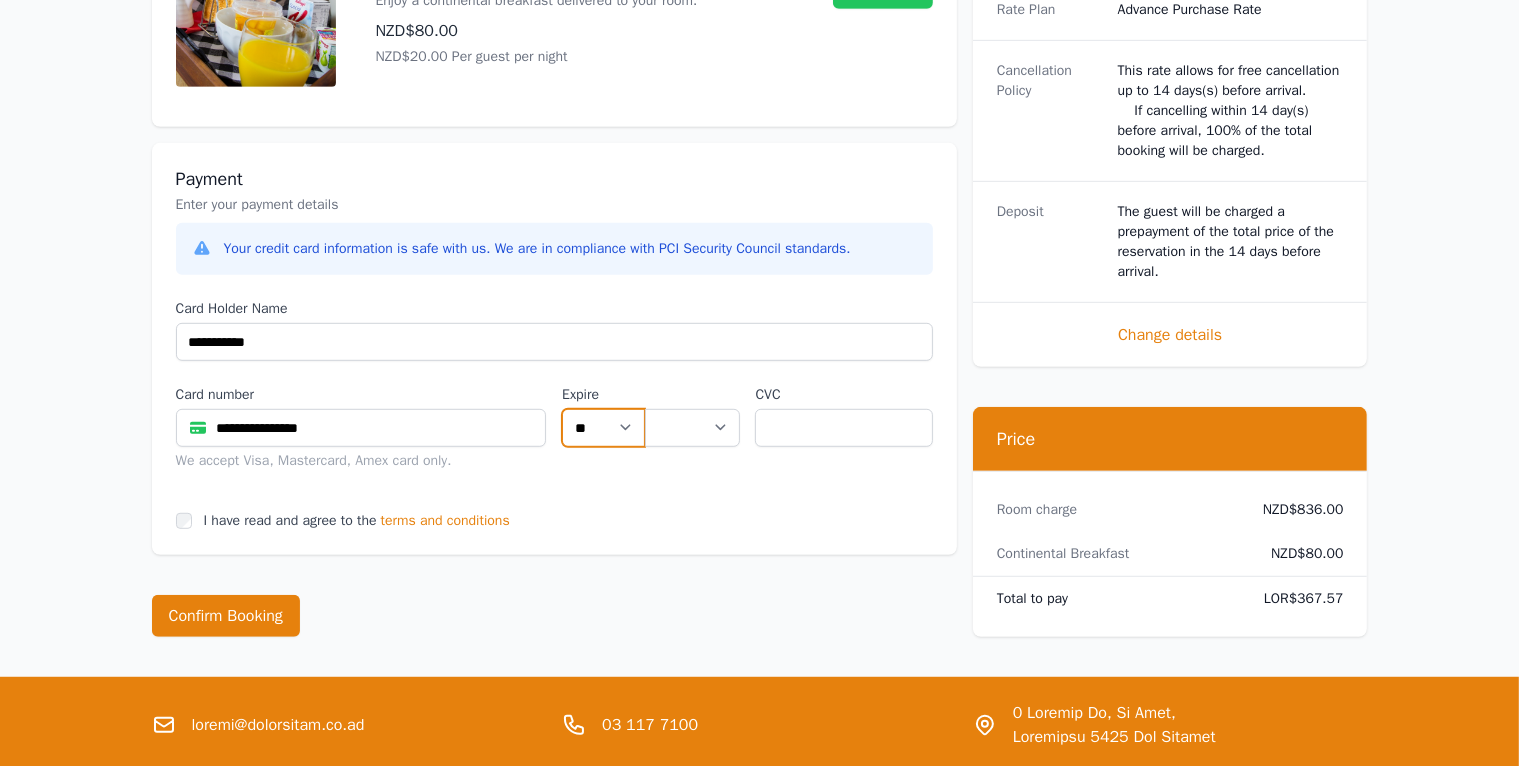 click on "** ** ** ** ** ** ** ** ** ** ** **" at bounding box center [603, 428] 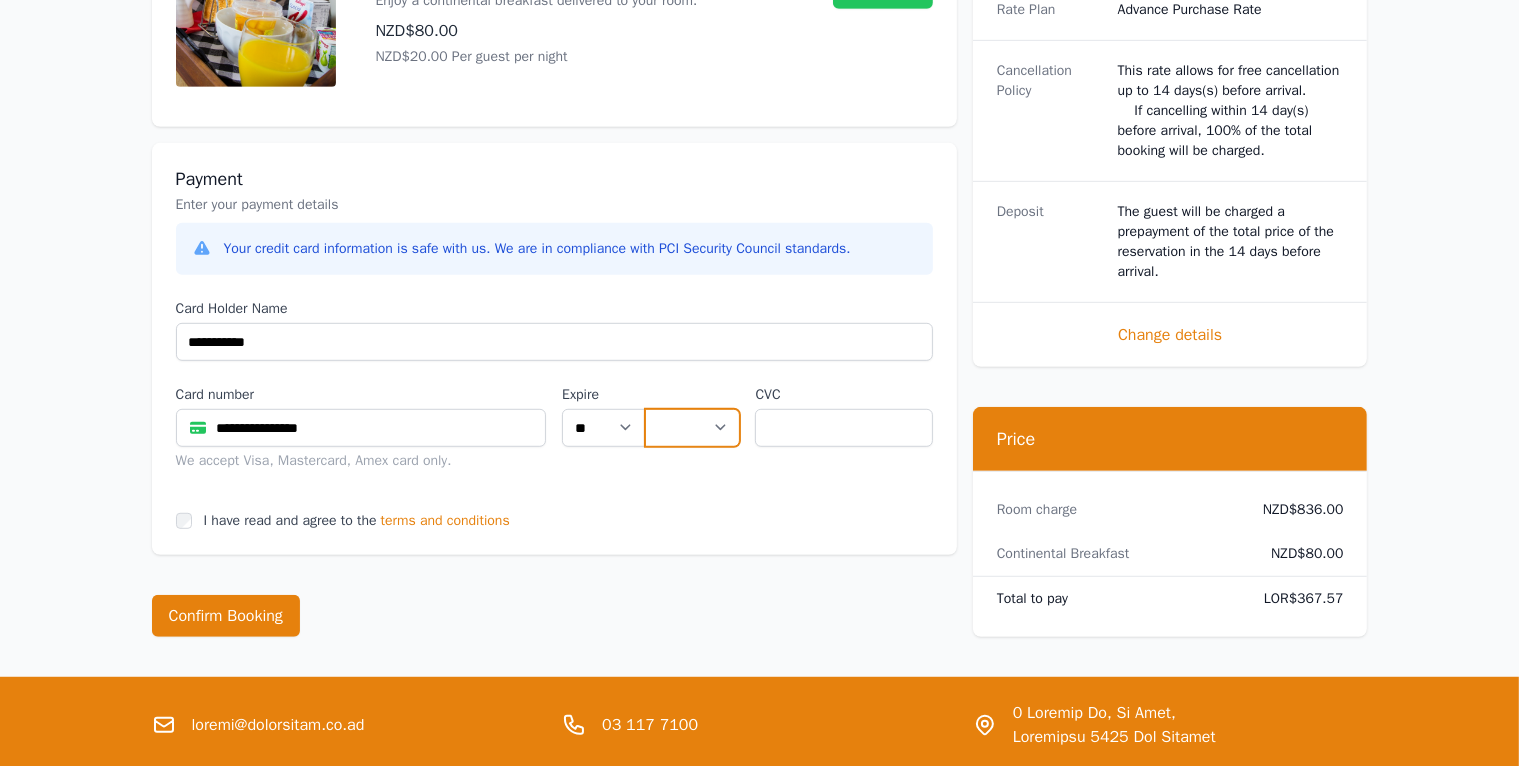 click on "**** **** **** **** **** **** **** **** ****" at bounding box center (692, 428) 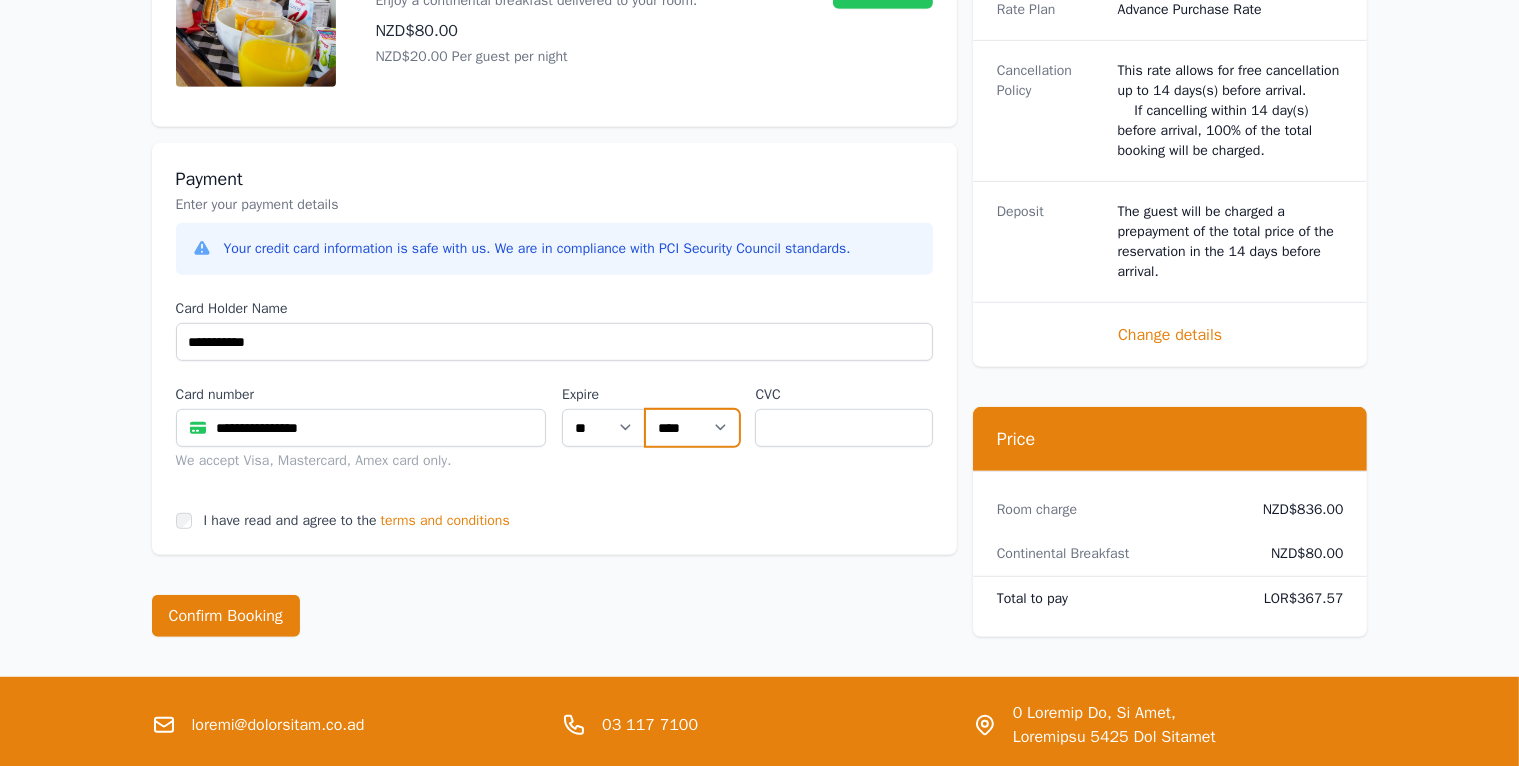 click on "**** **** **** **** **** **** **** **** ****" at bounding box center [692, 428] 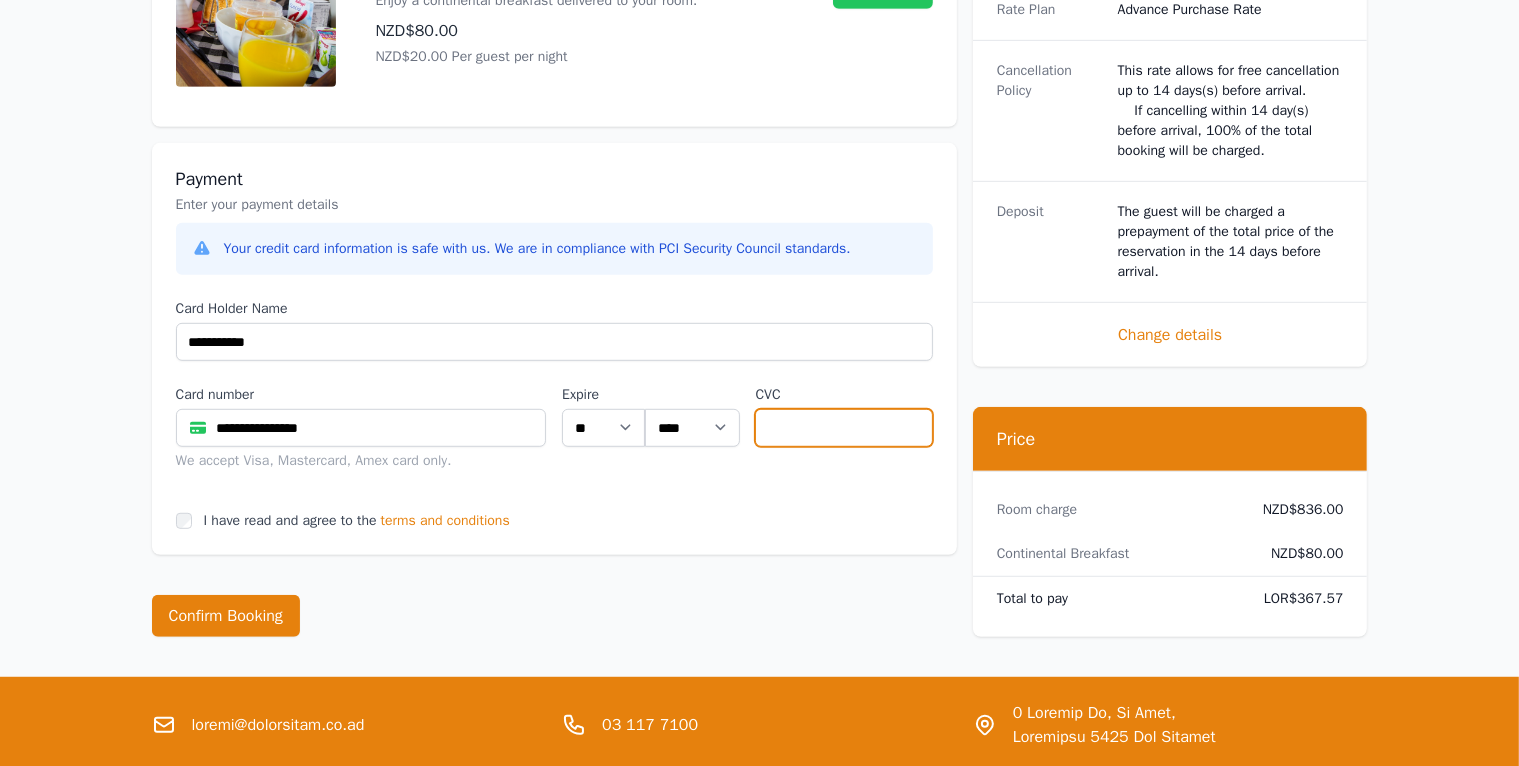 click at bounding box center (843, 428) 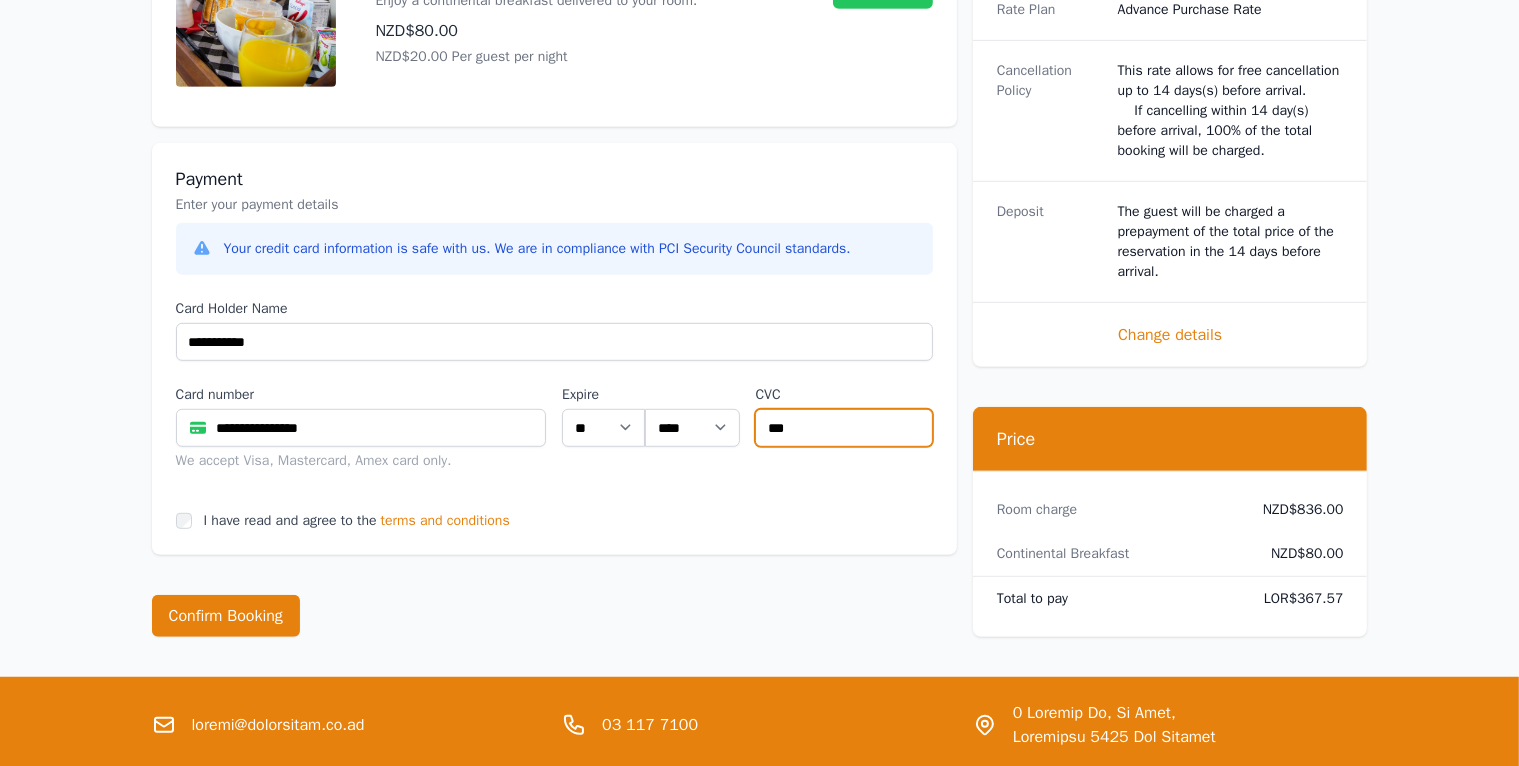 type on "***" 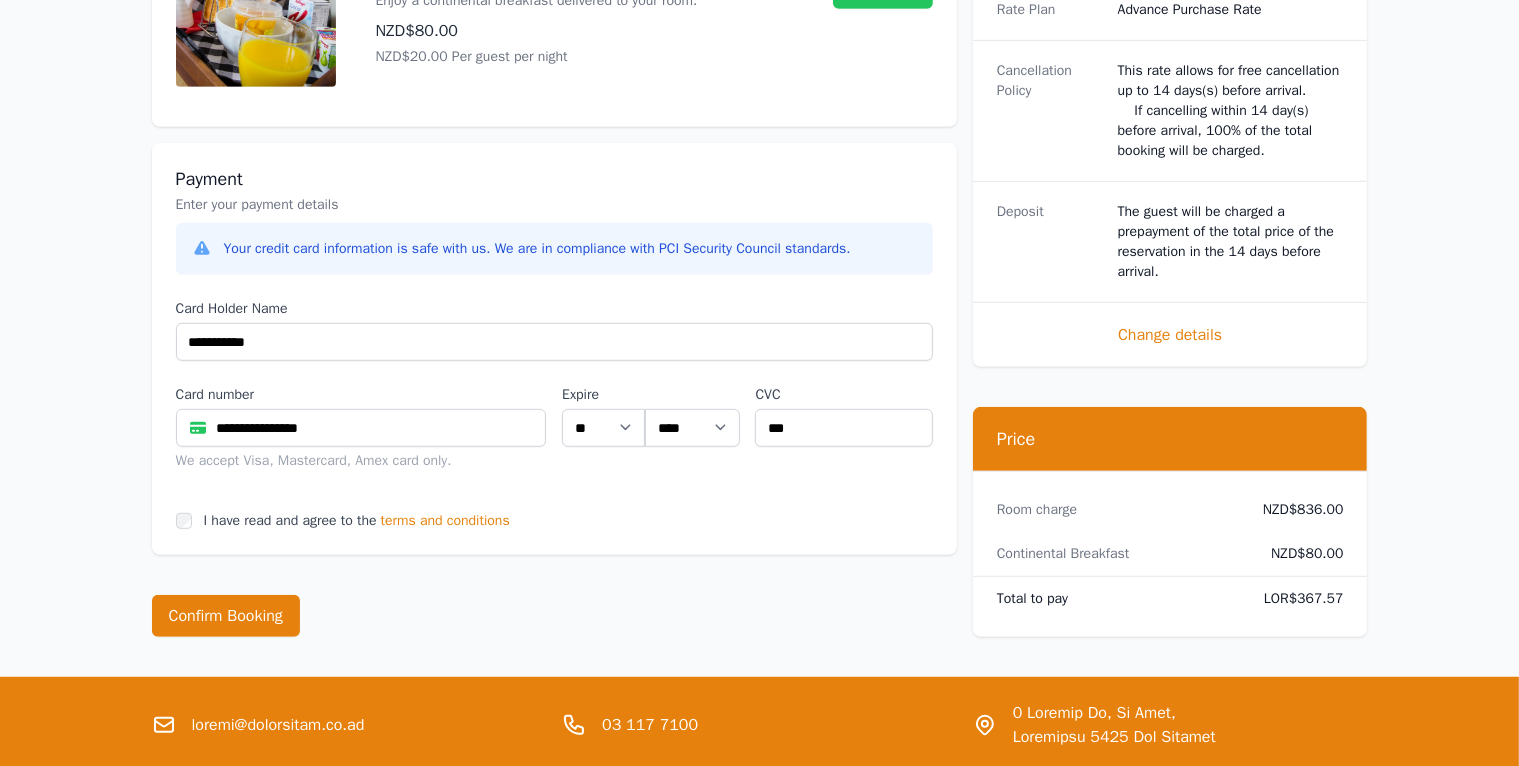 click on "**********" at bounding box center [554, 349] 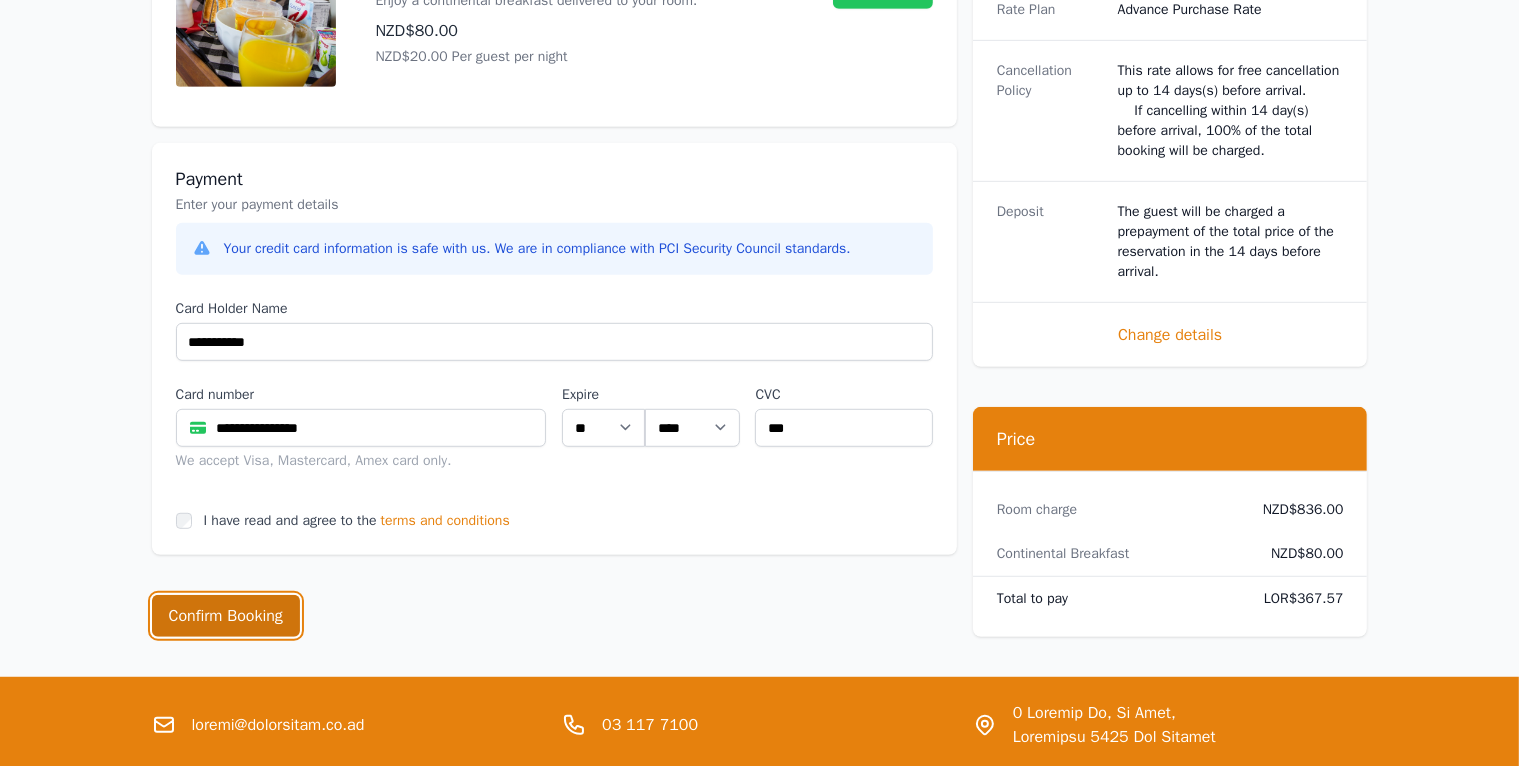 click on "Confirm Booking" at bounding box center (226, 616) 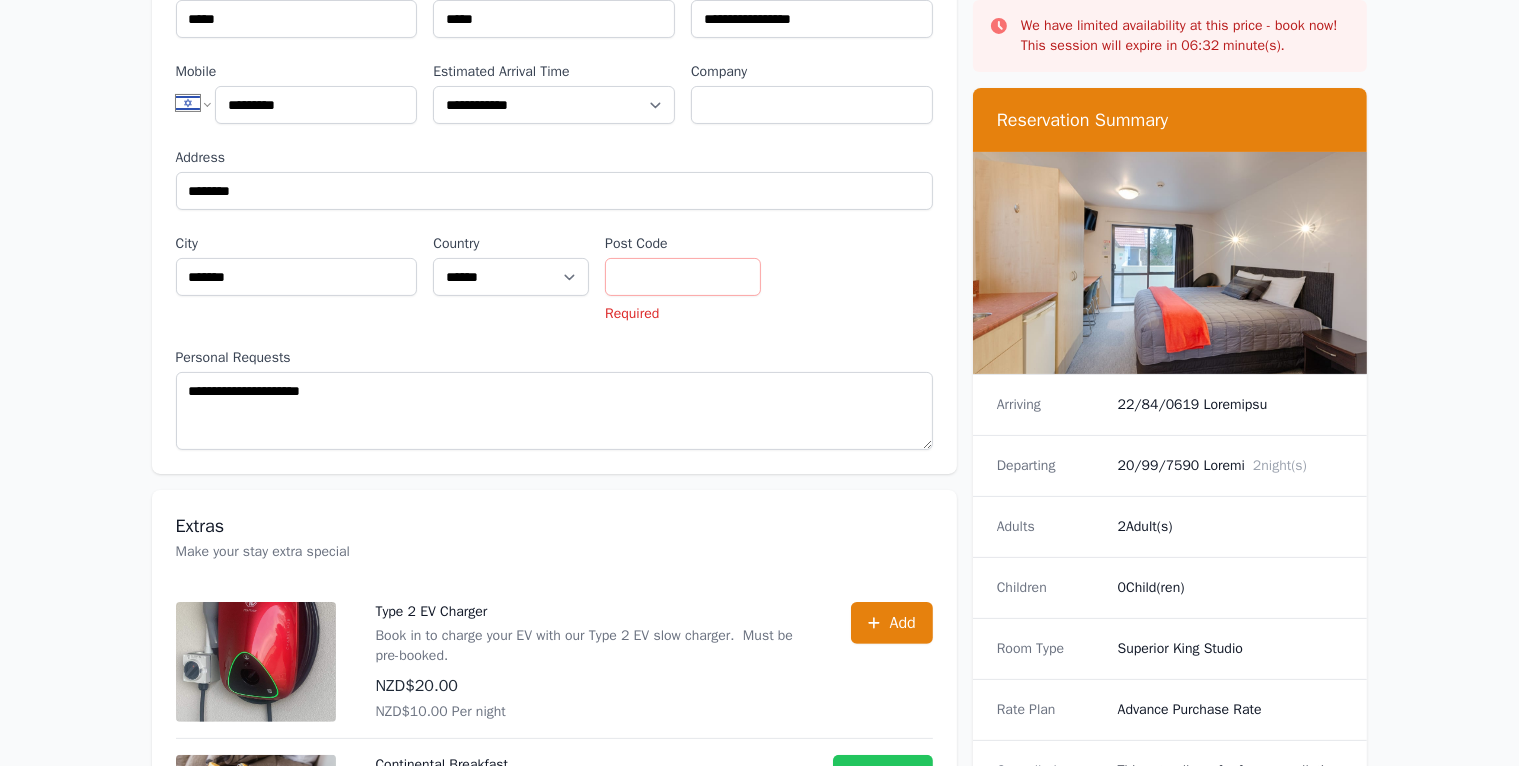 scroll, scrollTop: 228, scrollLeft: 0, axis: vertical 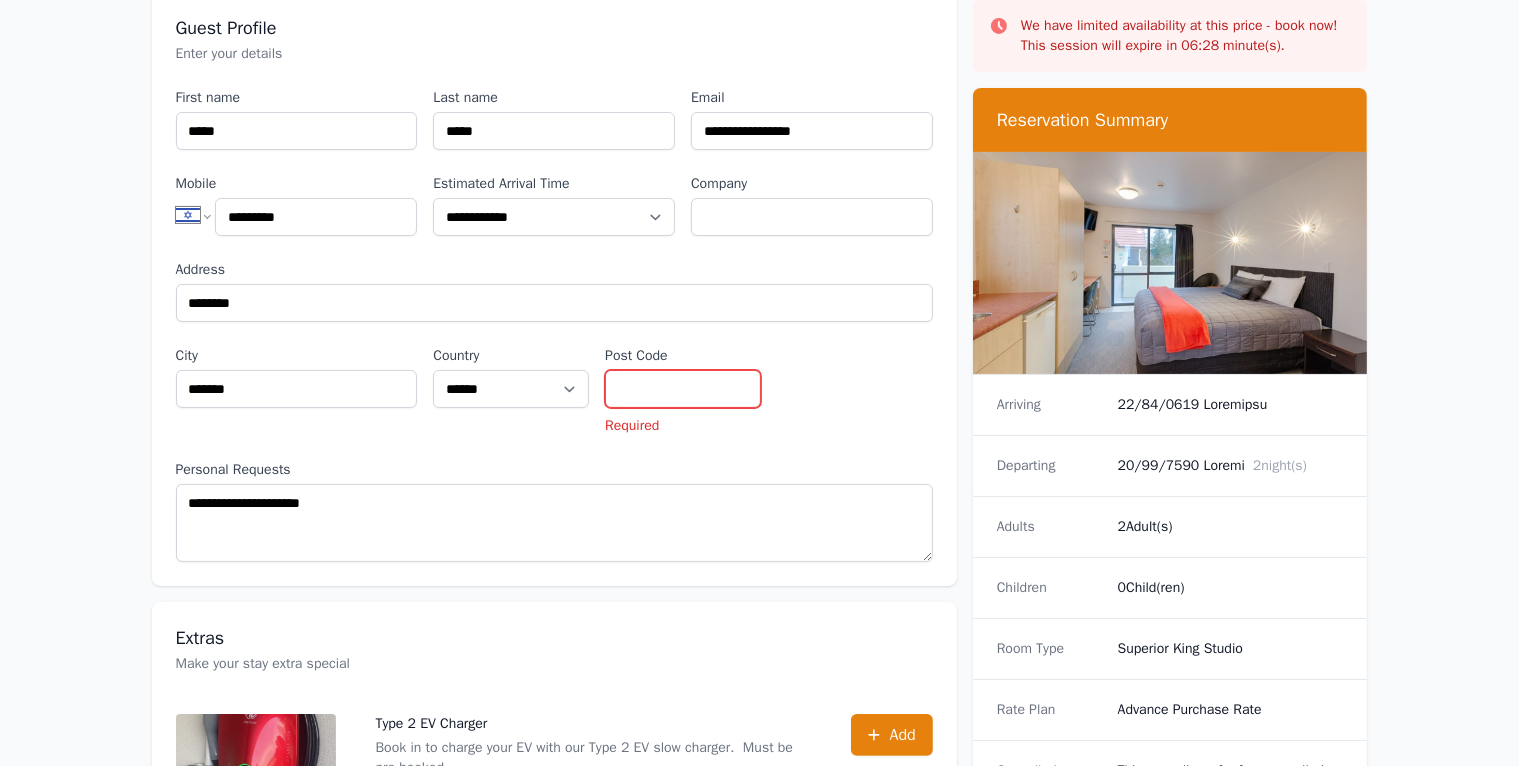 click on "Post Code" at bounding box center (683, 389) 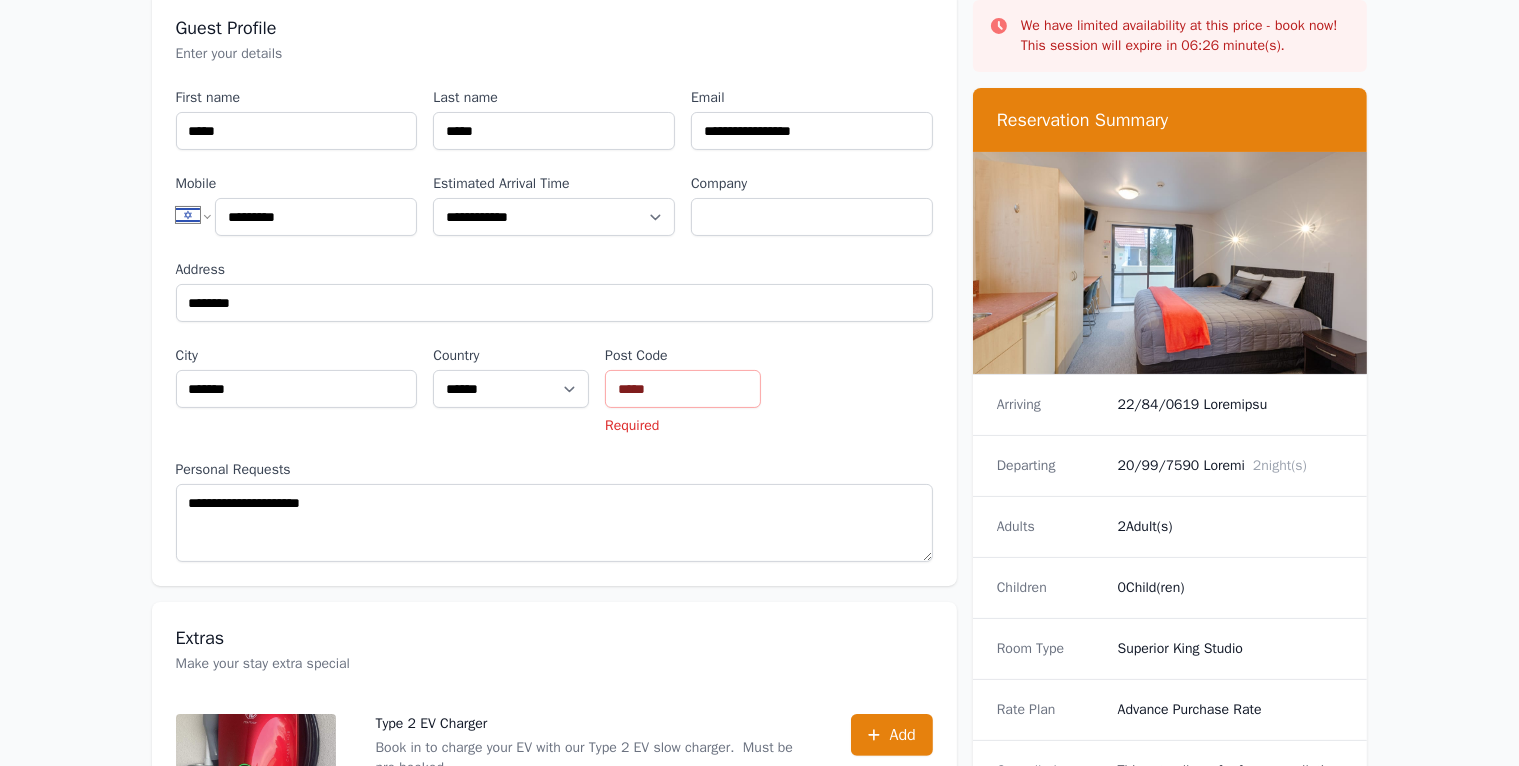 click on "**********" at bounding box center (554, 325) 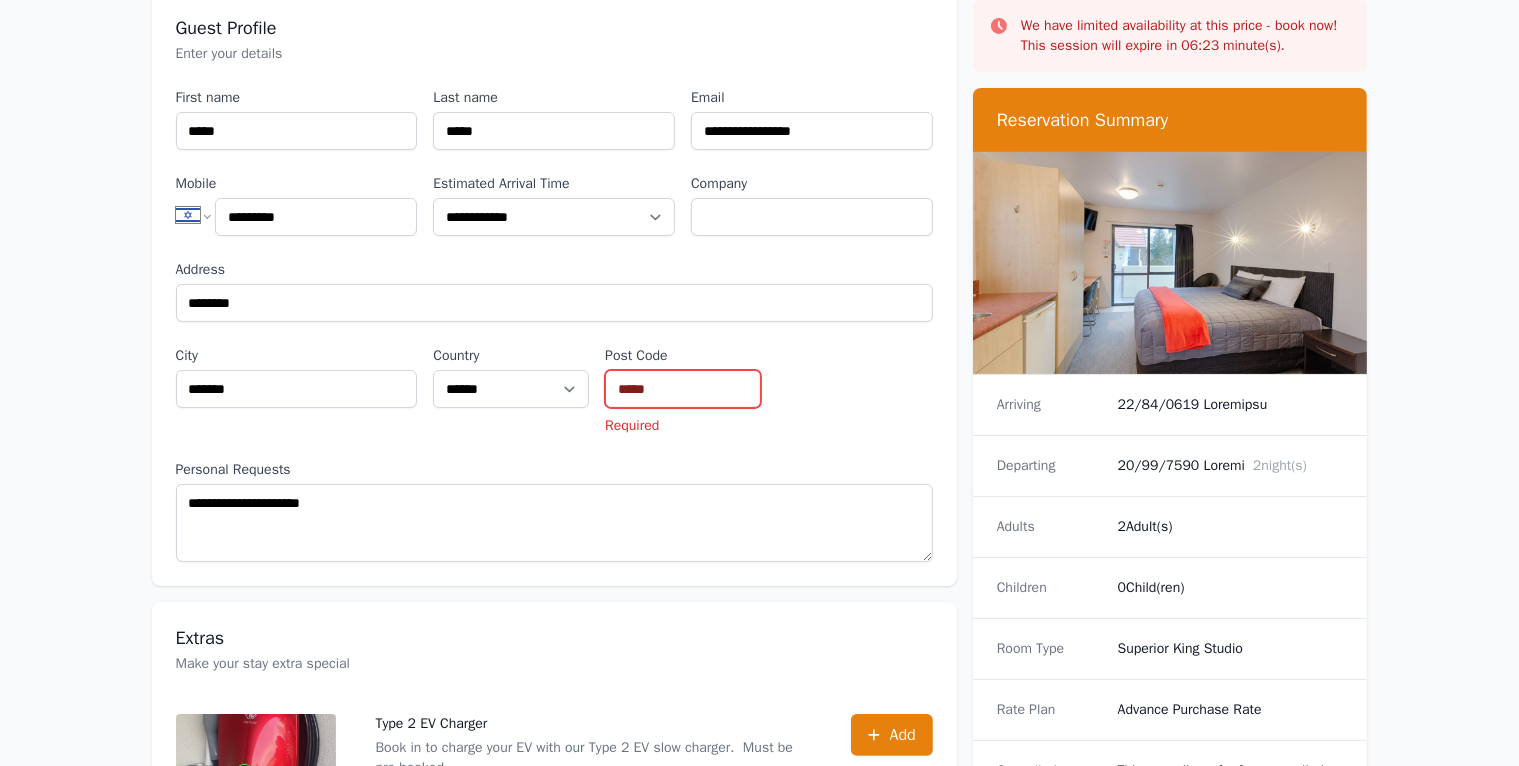 click on "*****" at bounding box center [683, 389] 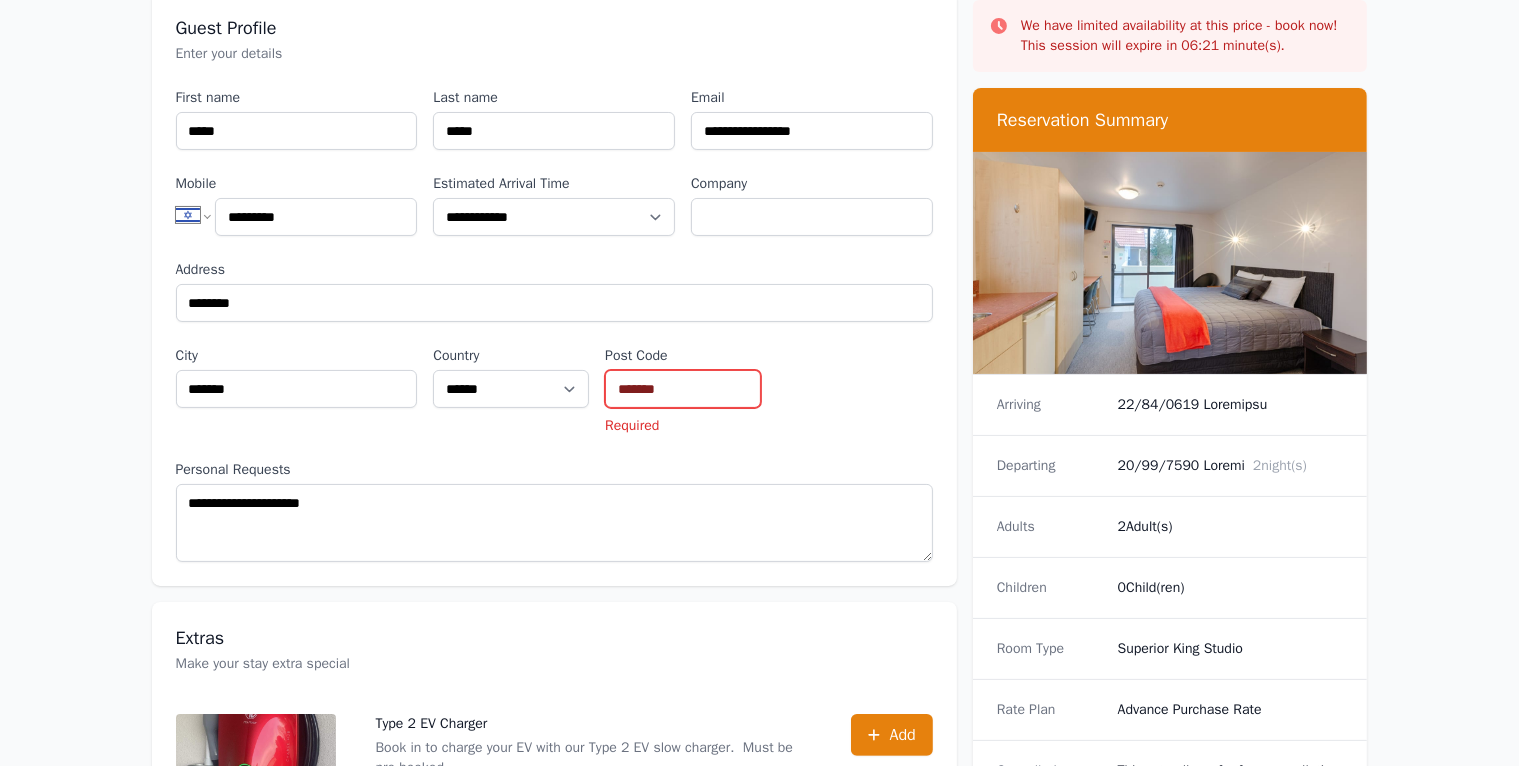 type on "*******" 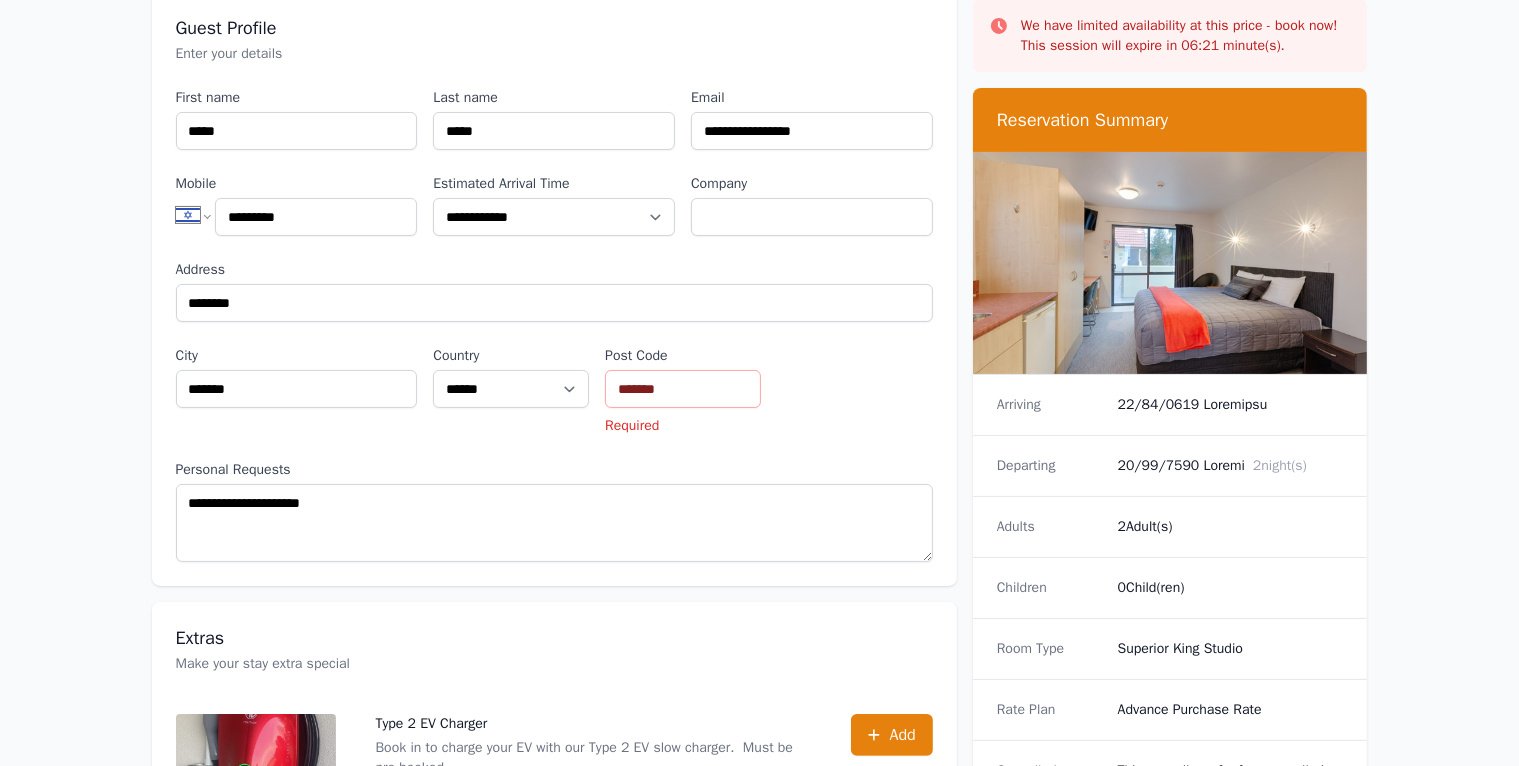 click on "Required" at bounding box center (683, 426) 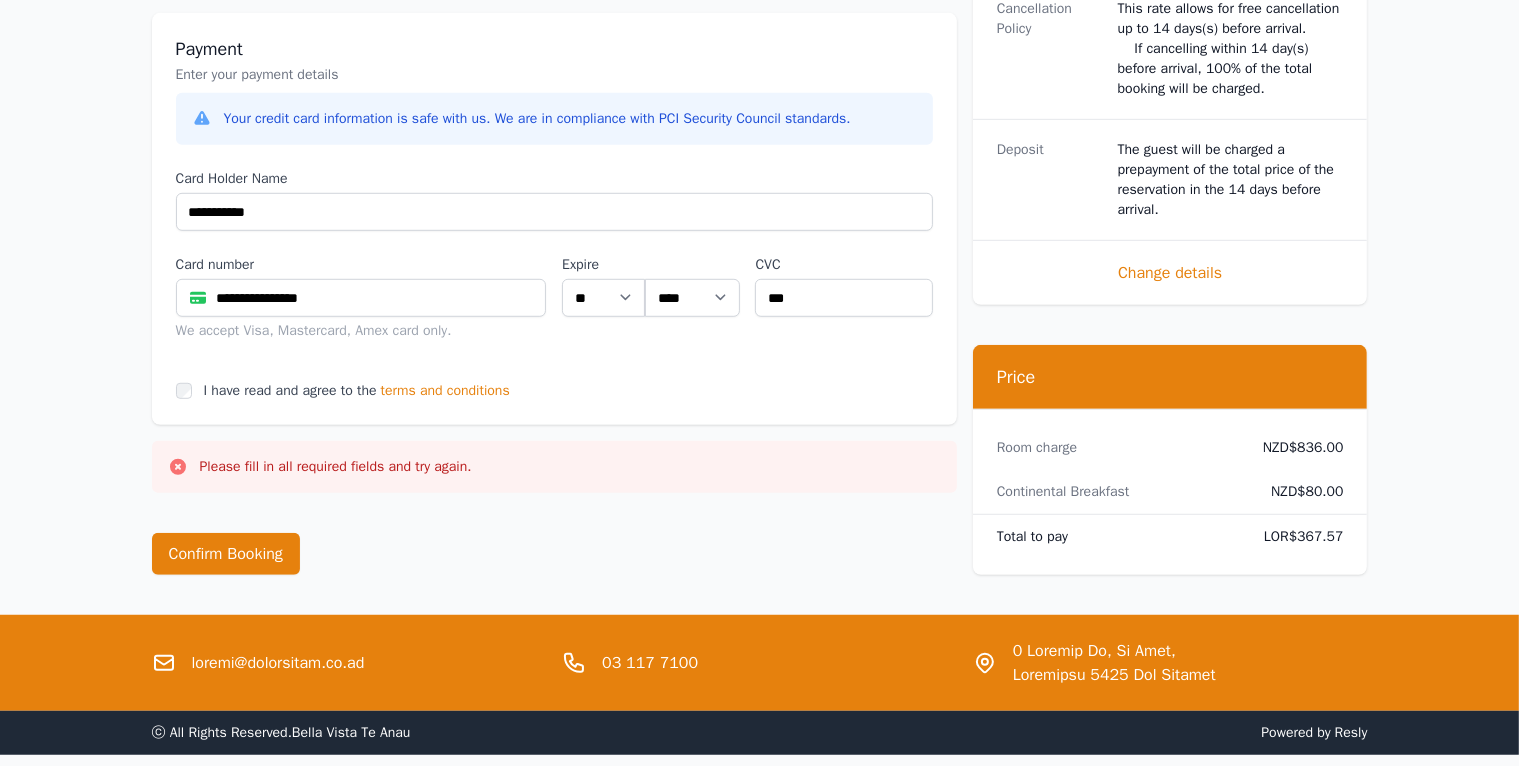 scroll, scrollTop: 1328, scrollLeft: 0, axis: vertical 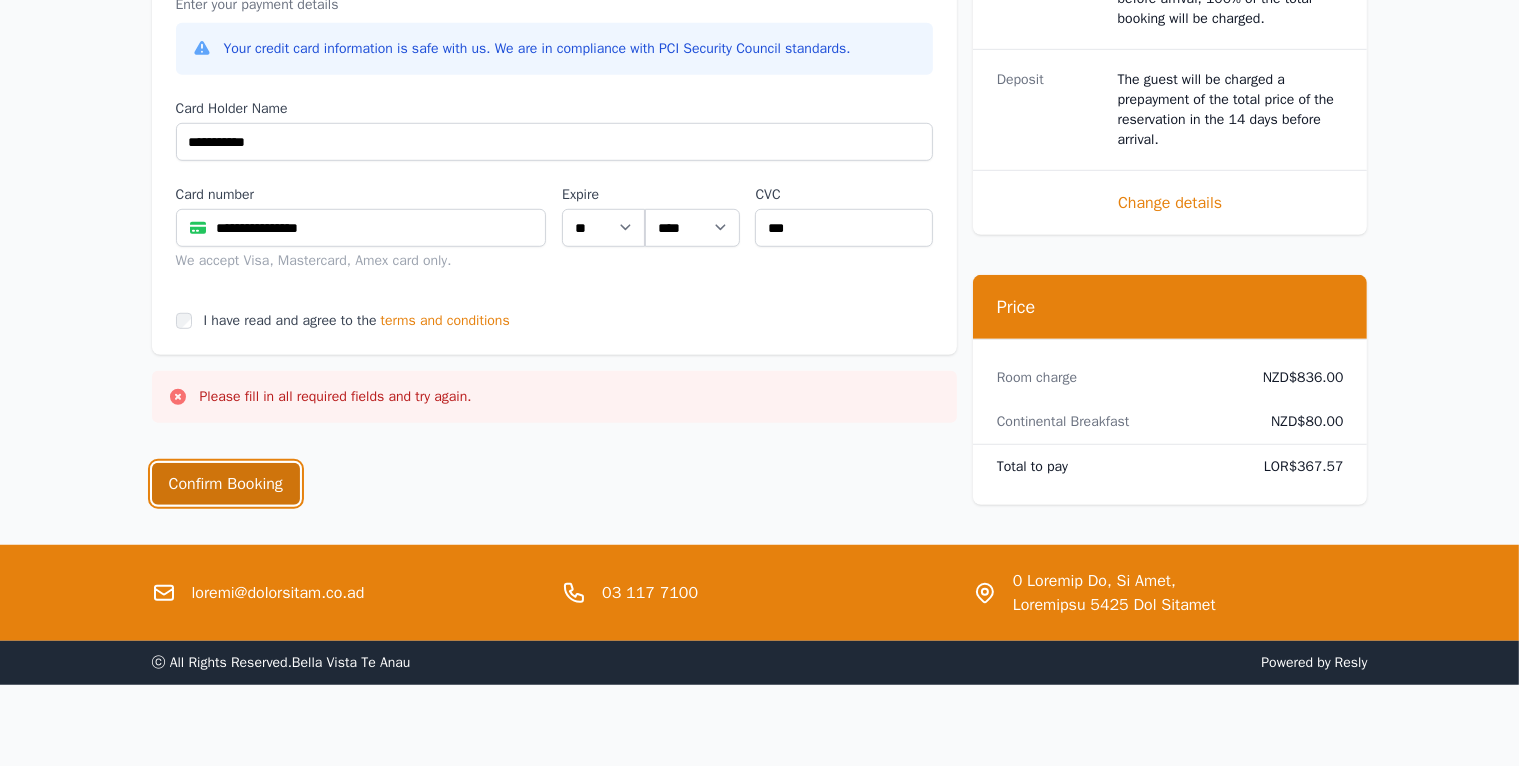 click on "Confirm Booking" at bounding box center [226, 484] 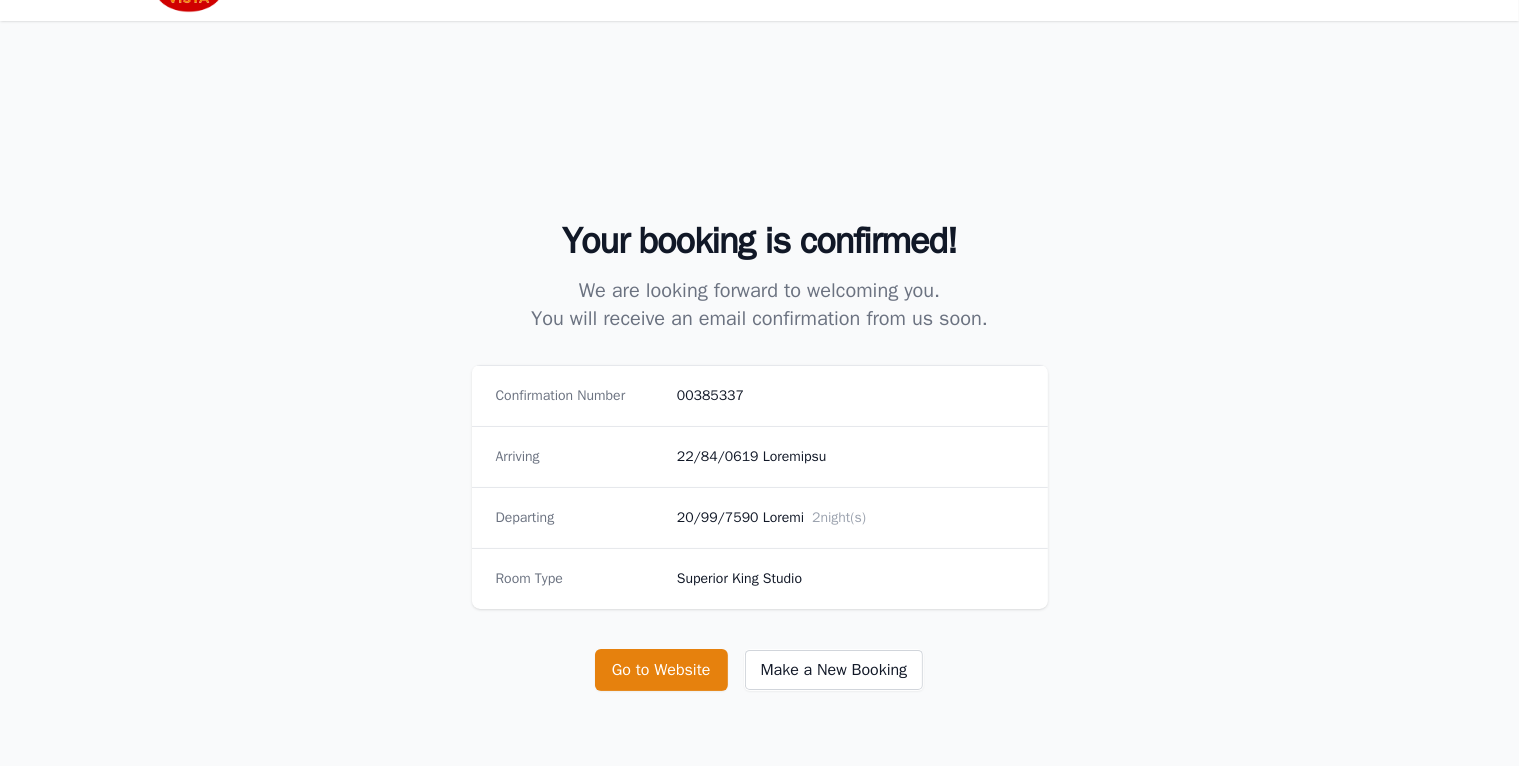 scroll, scrollTop: 200, scrollLeft: 0, axis: vertical 